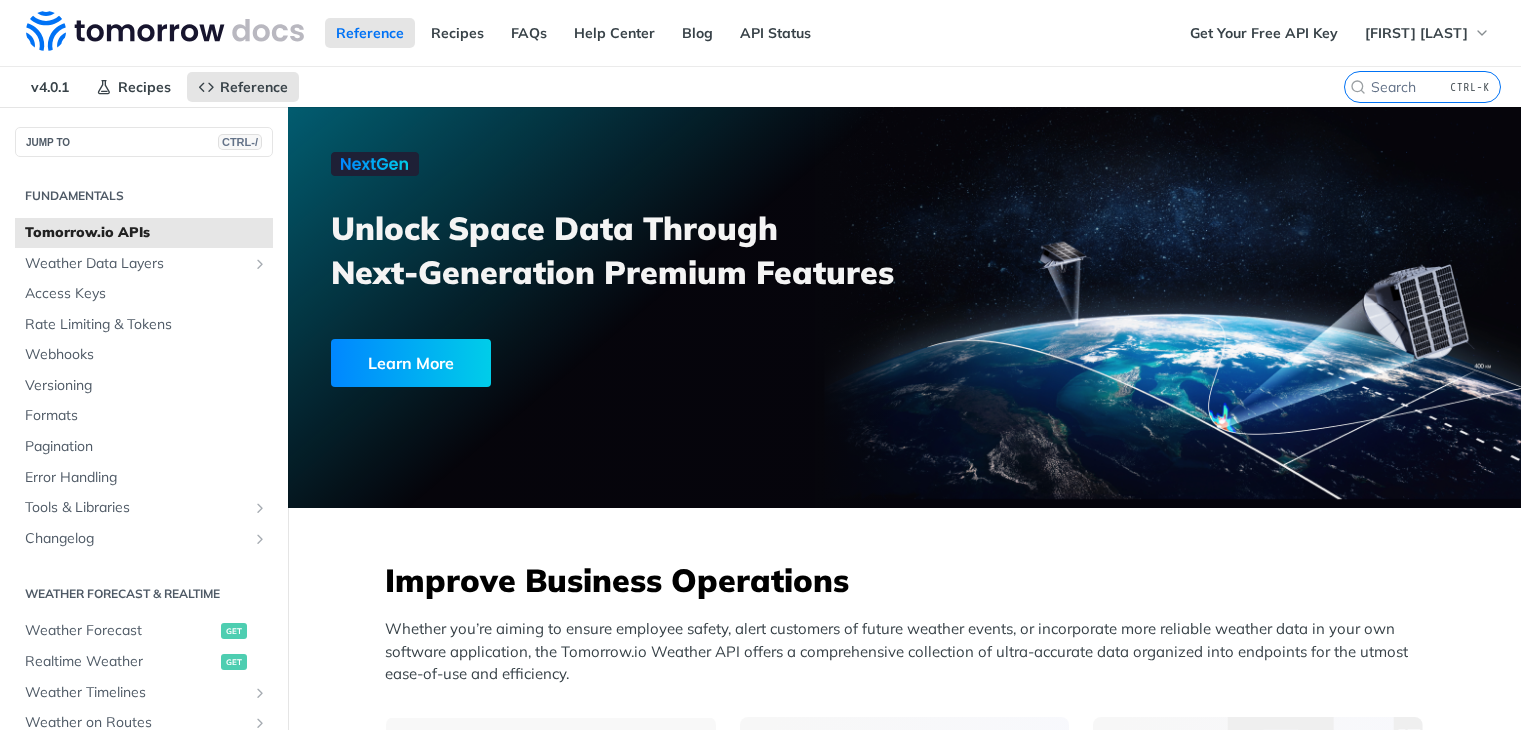 scroll, scrollTop: 0, scrollLeft: 0, axis: both 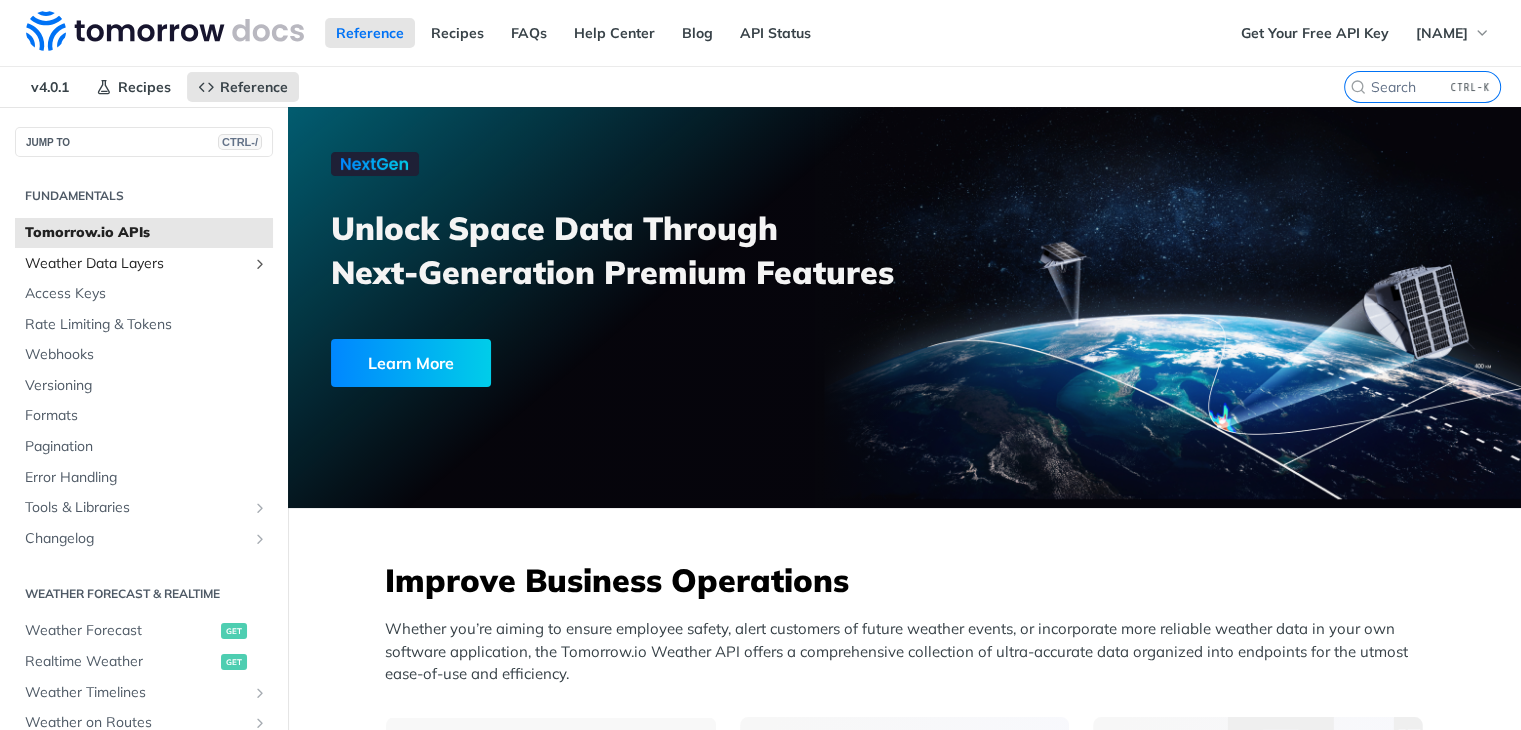 click on "Weather Data Layers" at bounding box center (136, 264) 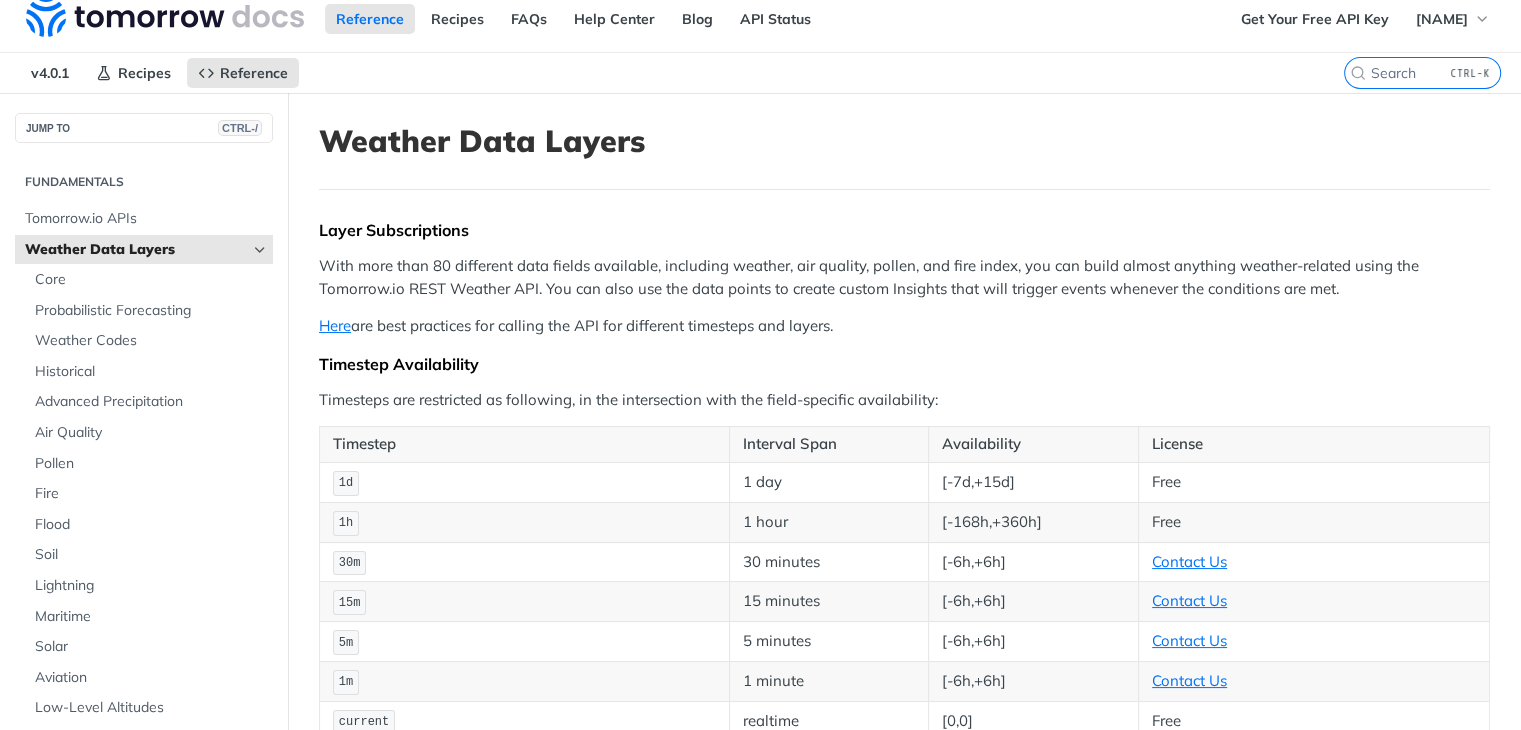 scroll, scrollTop: 0, scrollLeft: 0, axis: both 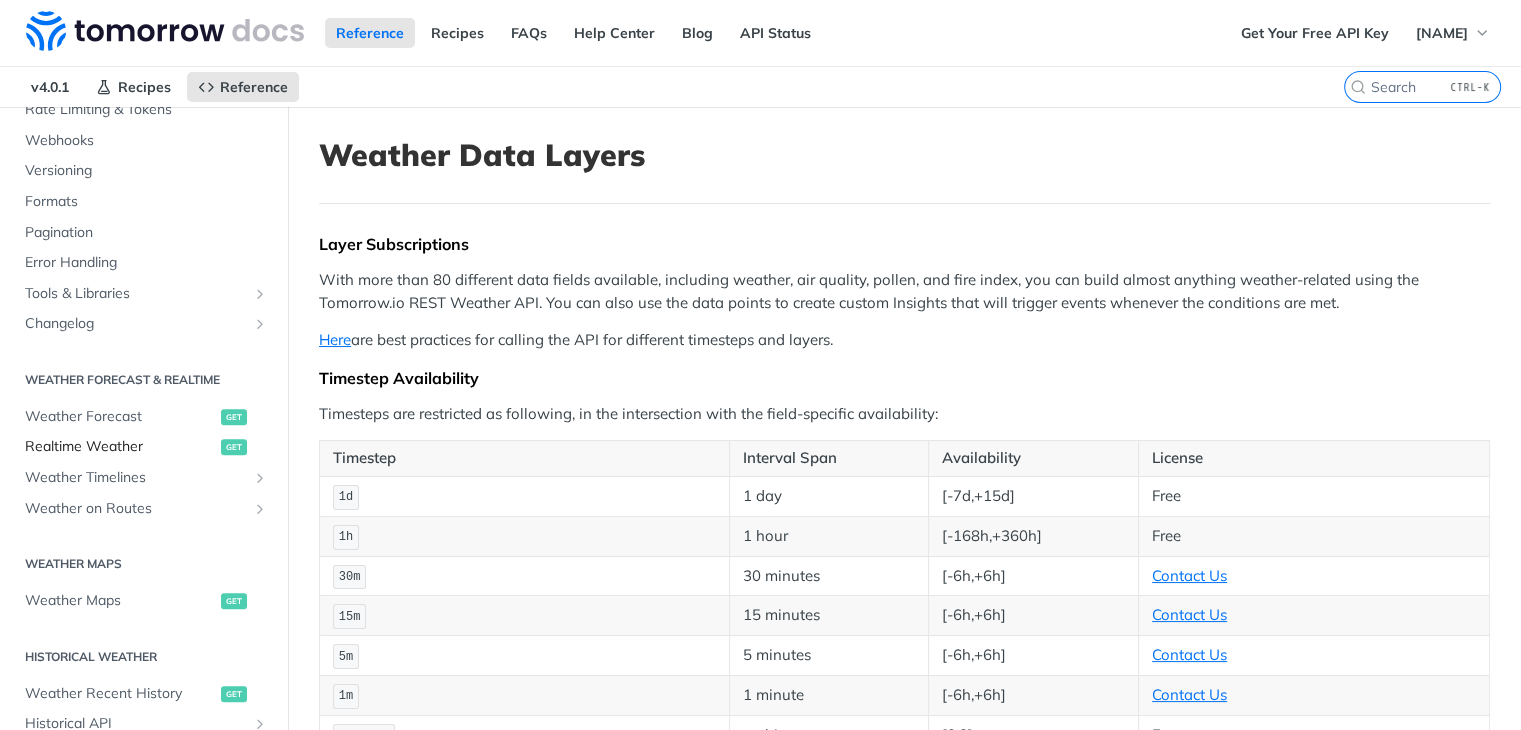 click on "Realtime Weather" at bounding box center (120, 447) 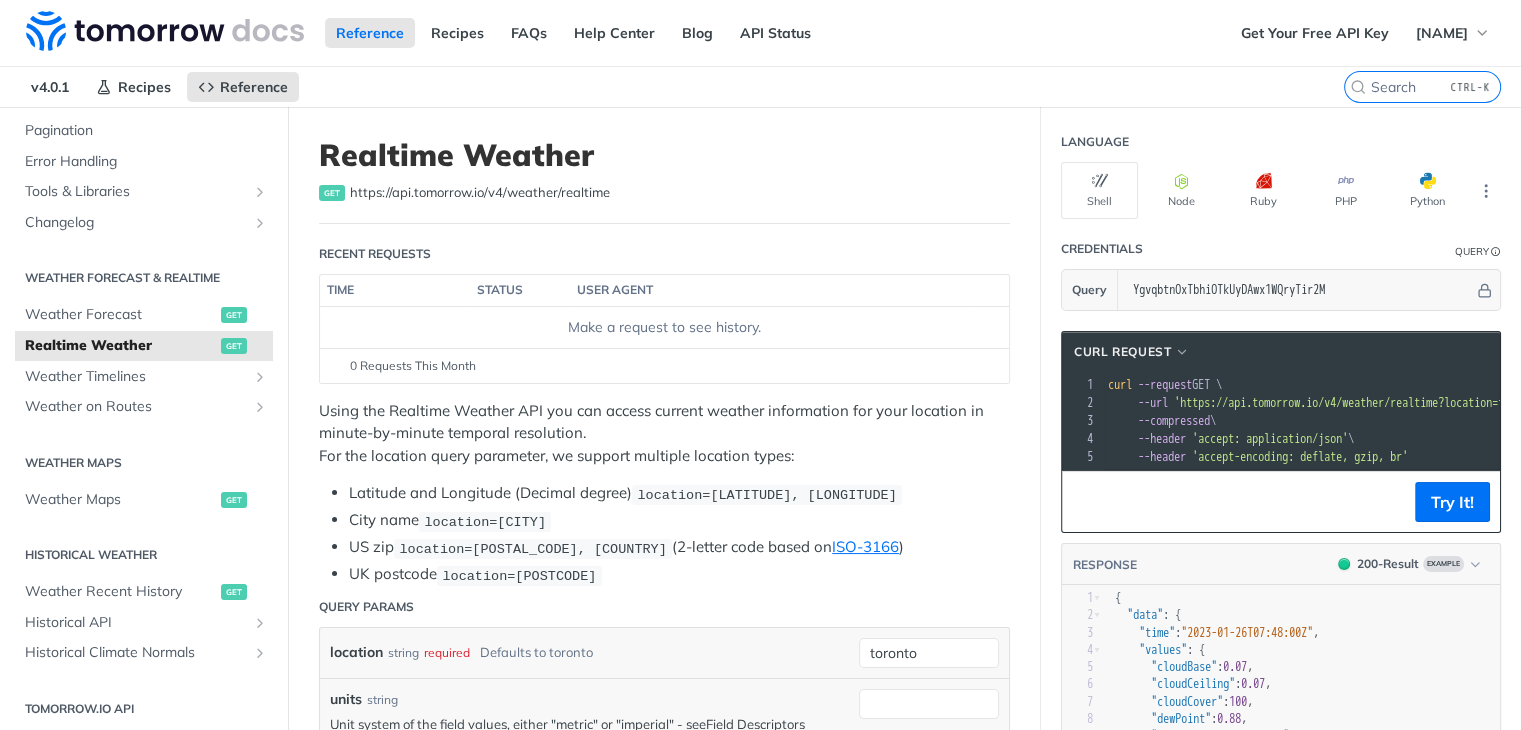 scroll, scrollTop: 320, scrollLeft: 0, axis: vertical 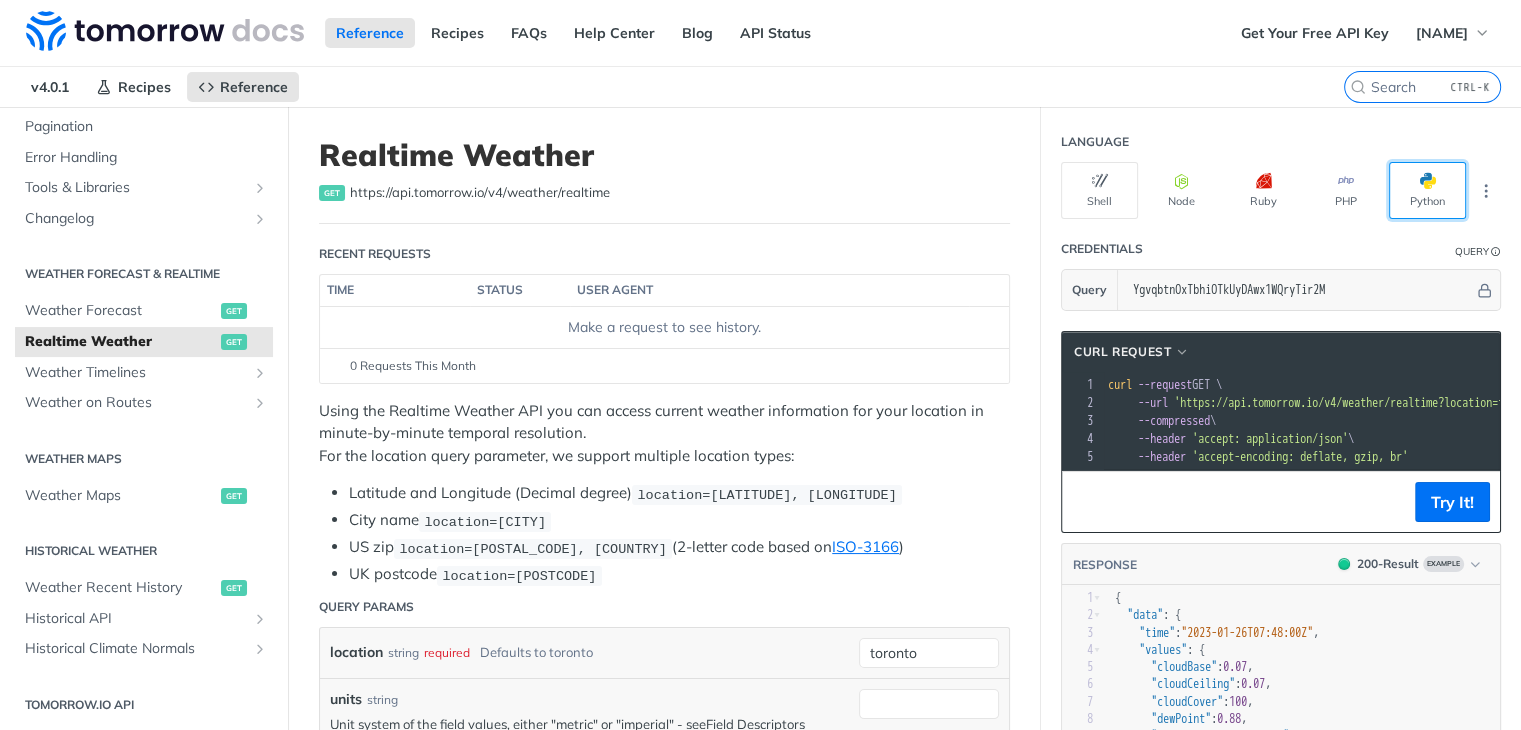 click on "Python" at bounding box center (1427, 190) 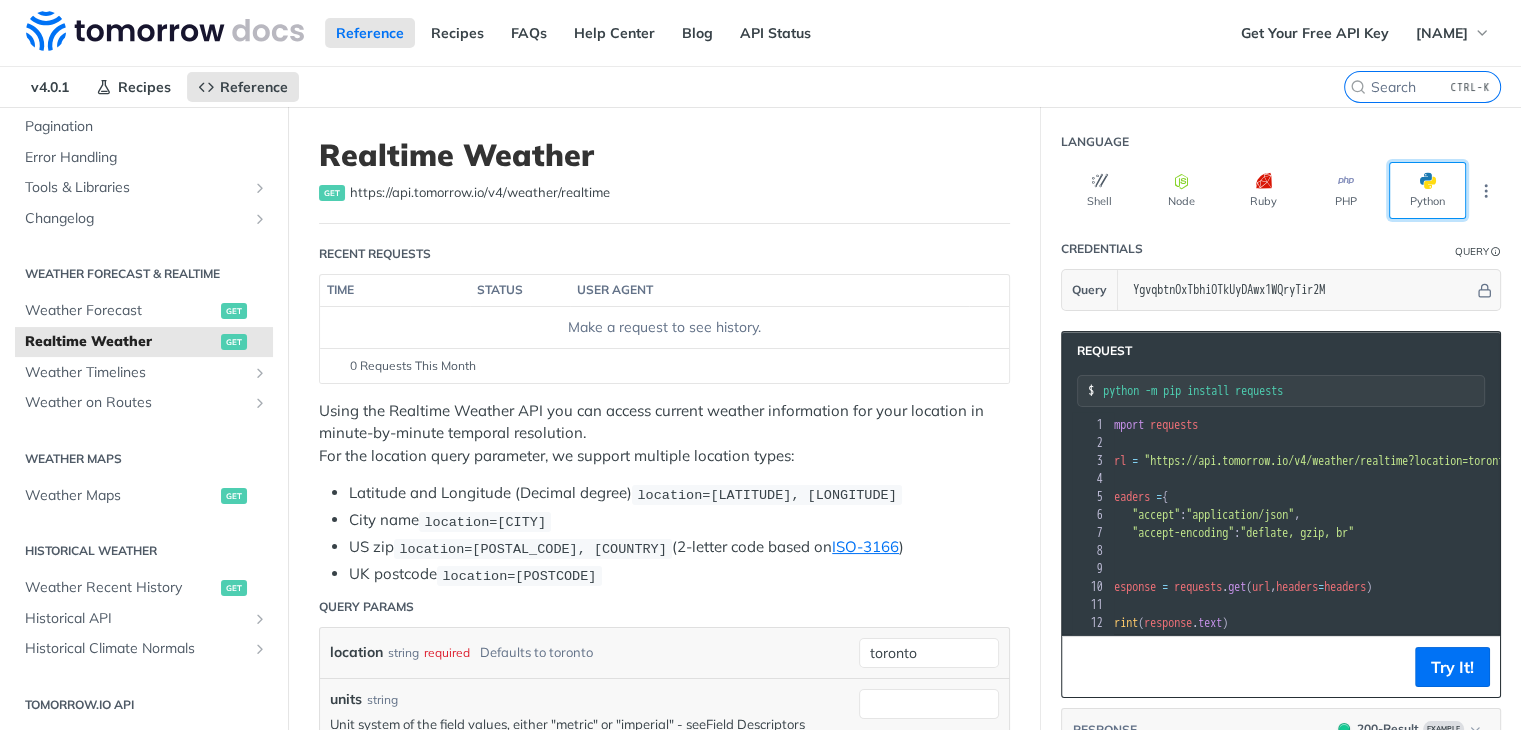scroll, scrollTop: 0, scrollLeft: 9, axis: horizontal 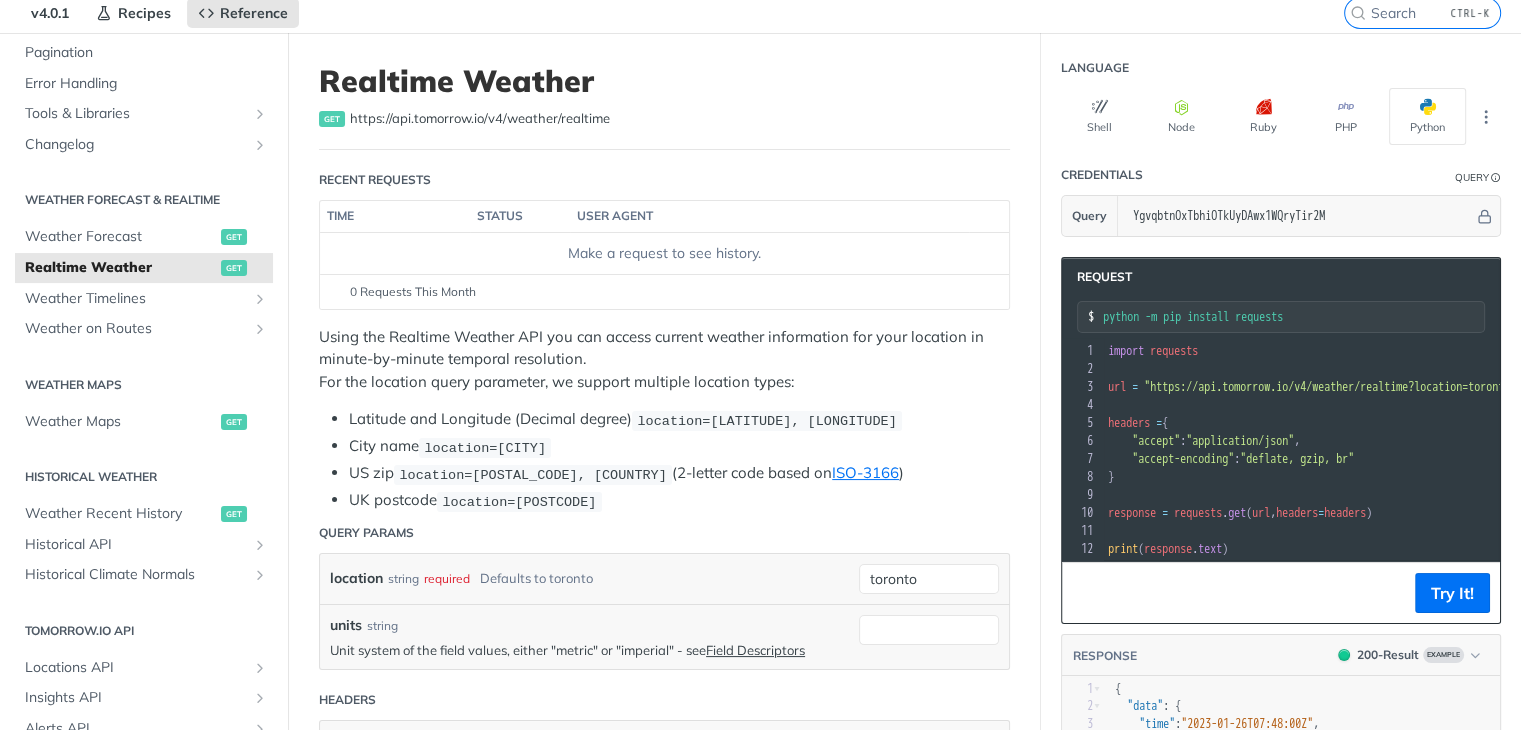 drag, startPoint x: 1317, startPoint y: 312, endPoint x: 1088, endPoint y: 311, distance: 229.00218 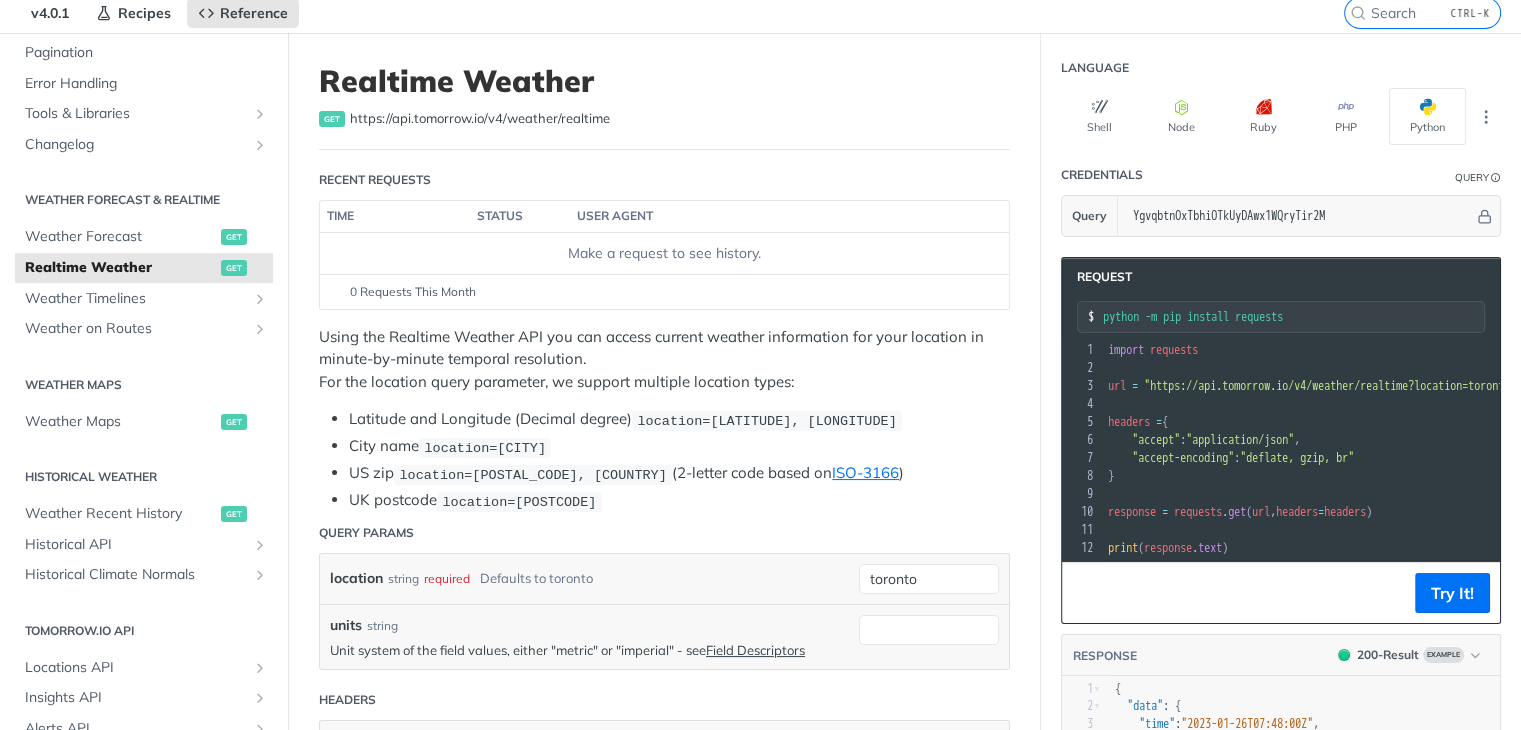scroll, scrollTop: 0, scrollLeft: 0, axis: both 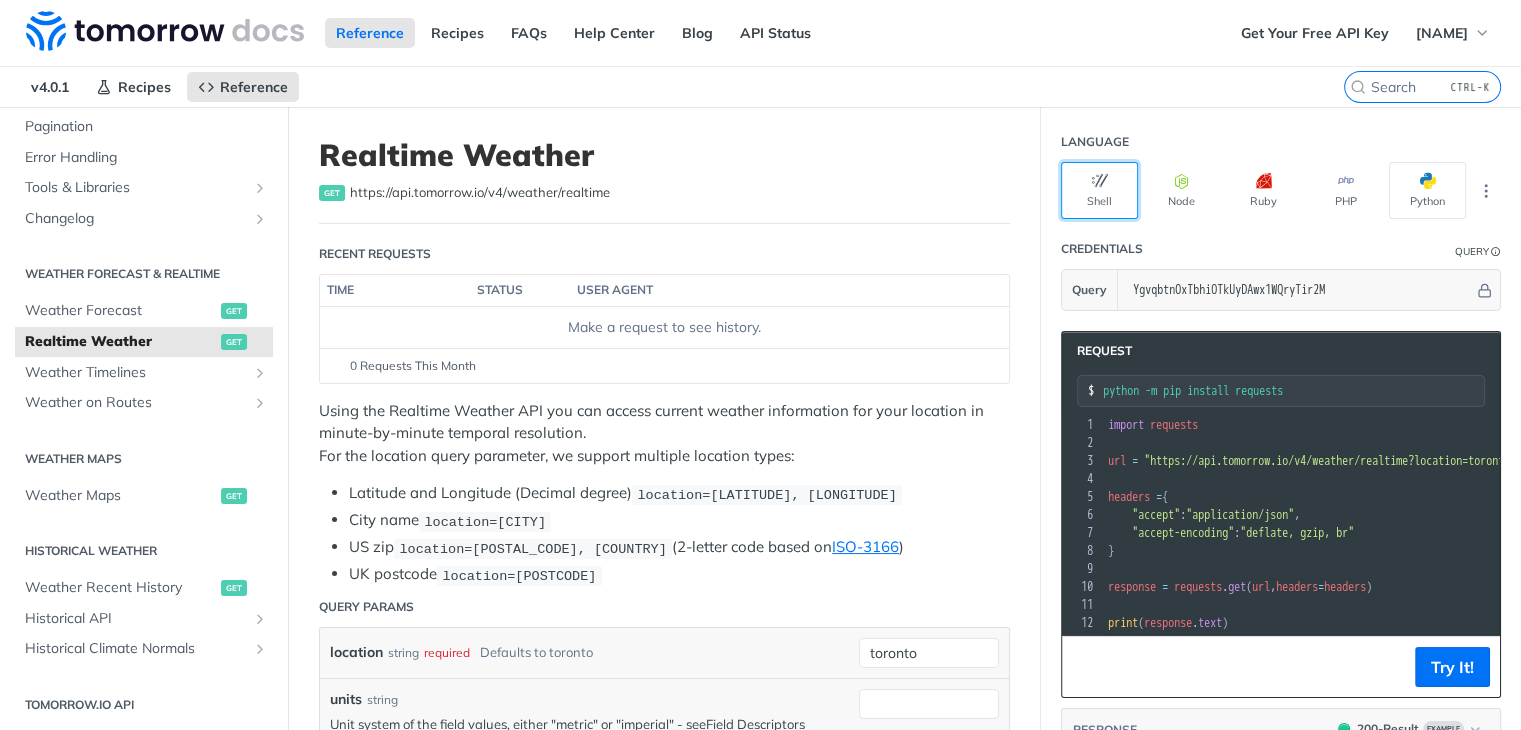 click on "Shell" at bounding box center [1099, 190] 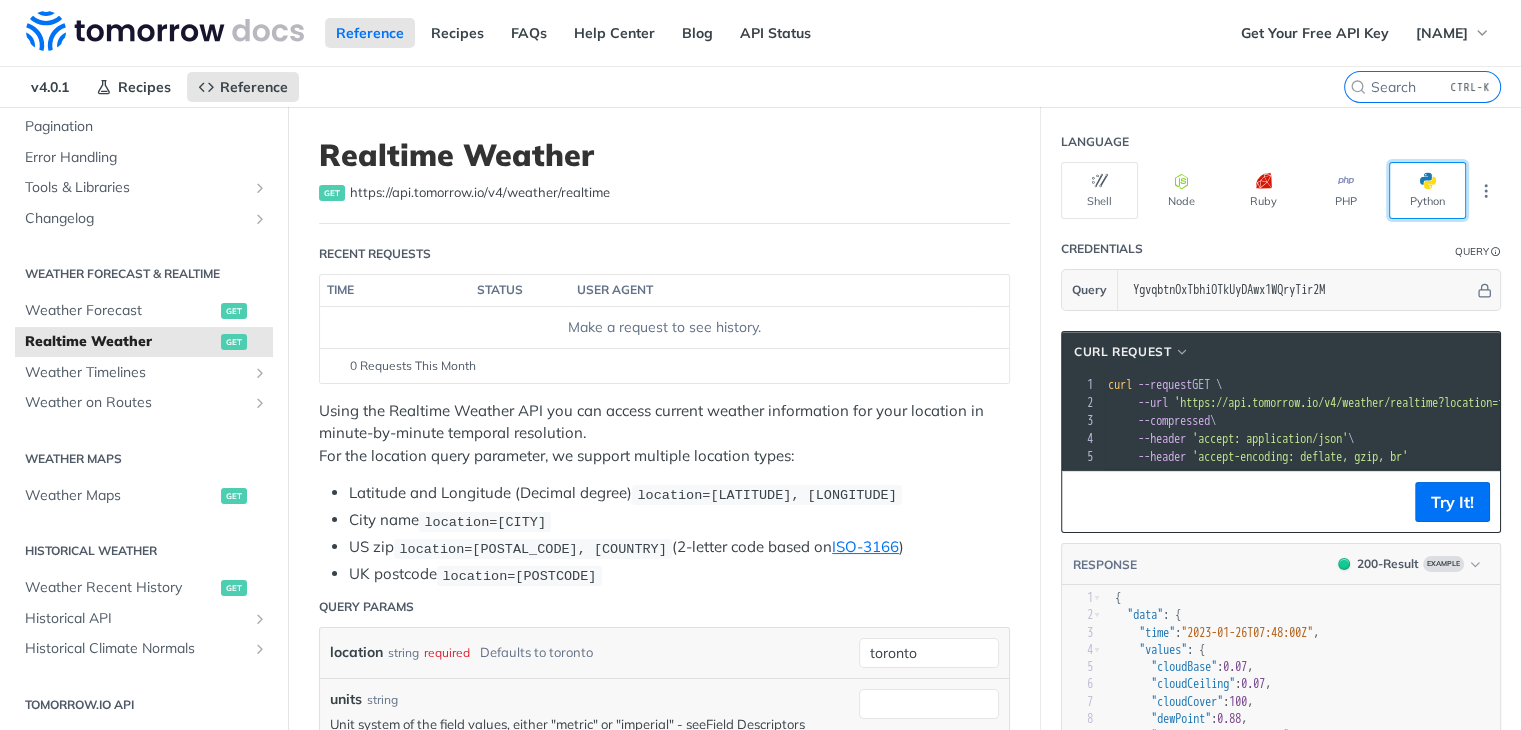 click on "Python" at bounding box center (1427, 190) 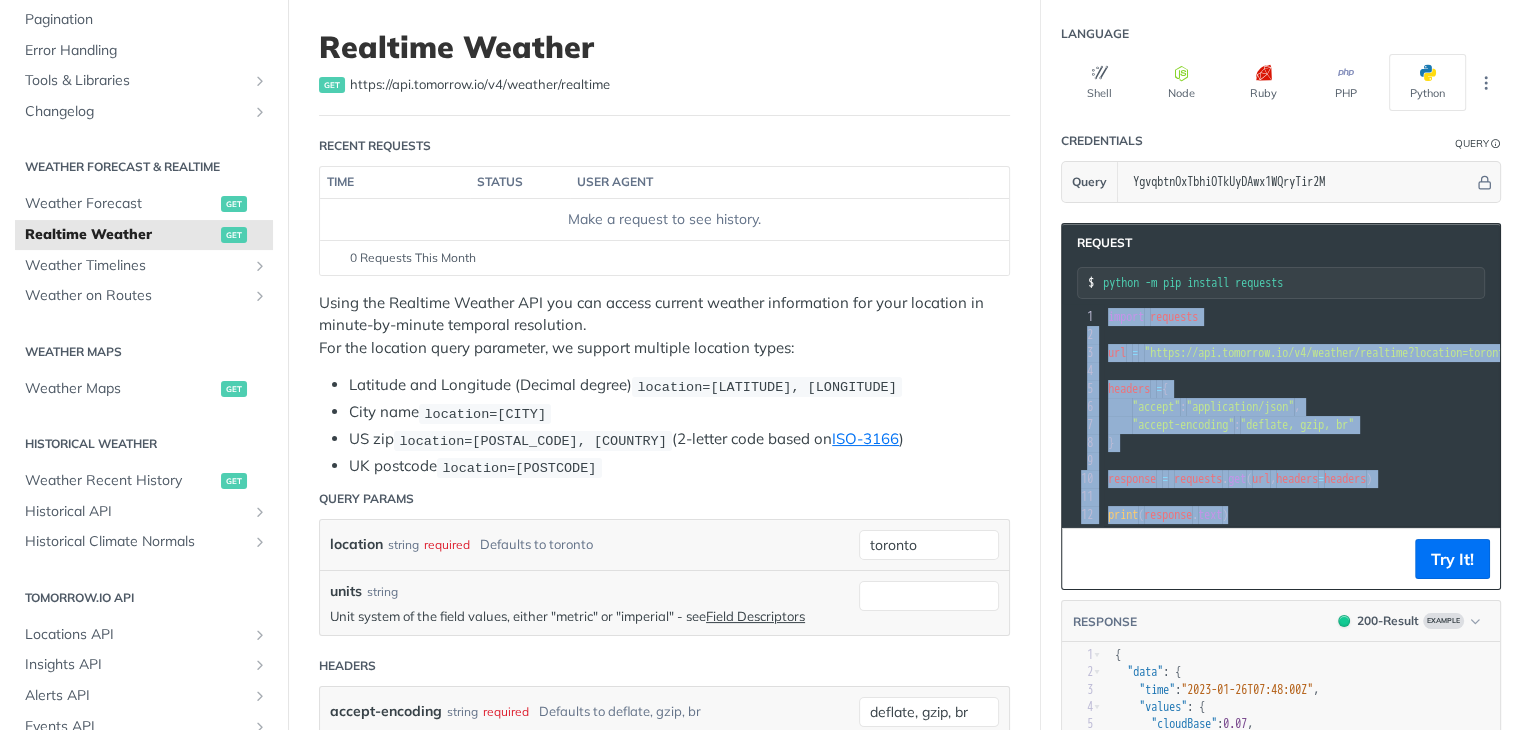 drag, startPoint x: 1399, startPoint y: 496, endPoint x: 1101, endPoint y: 285, distance: 365.13696 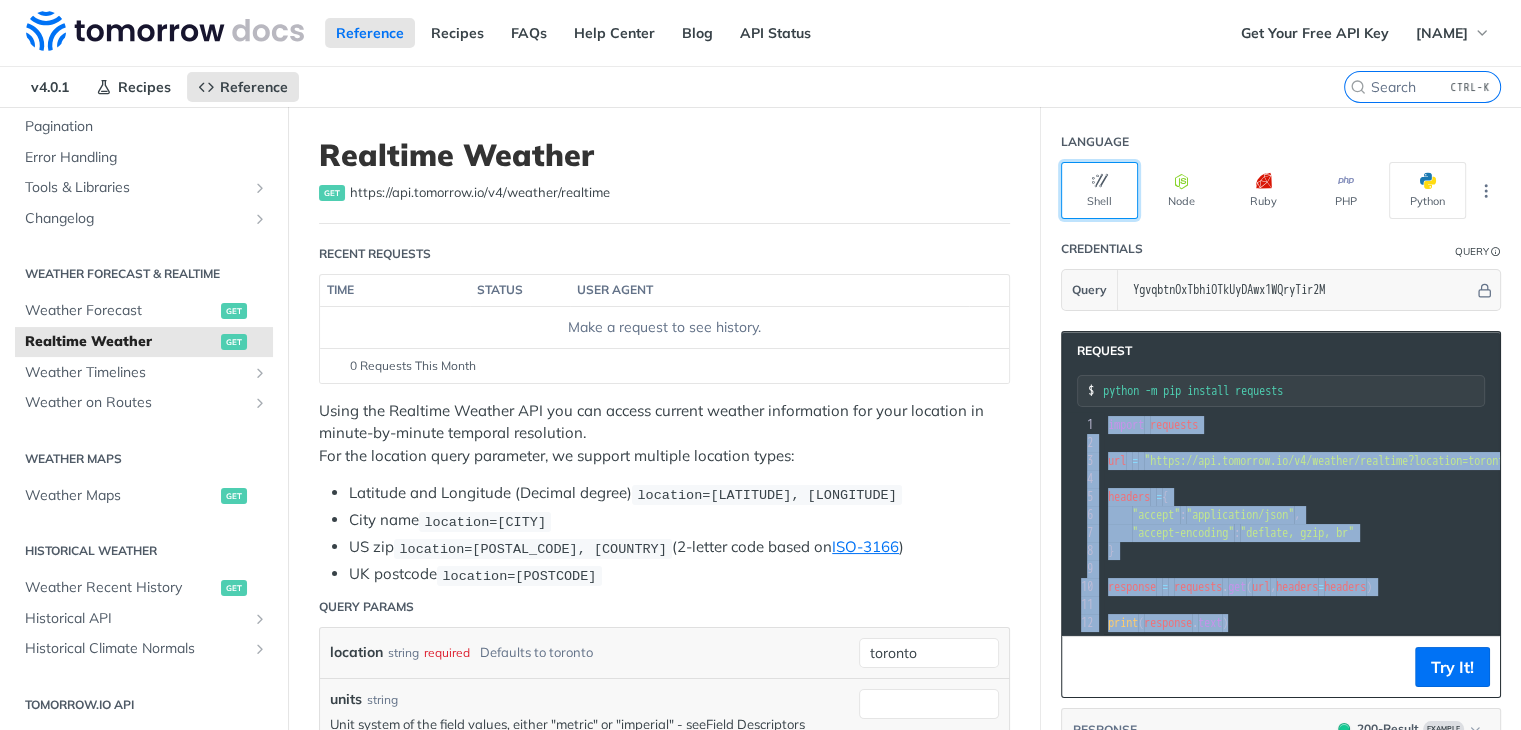 click on "Shell" at bounding box center [1099, 190] 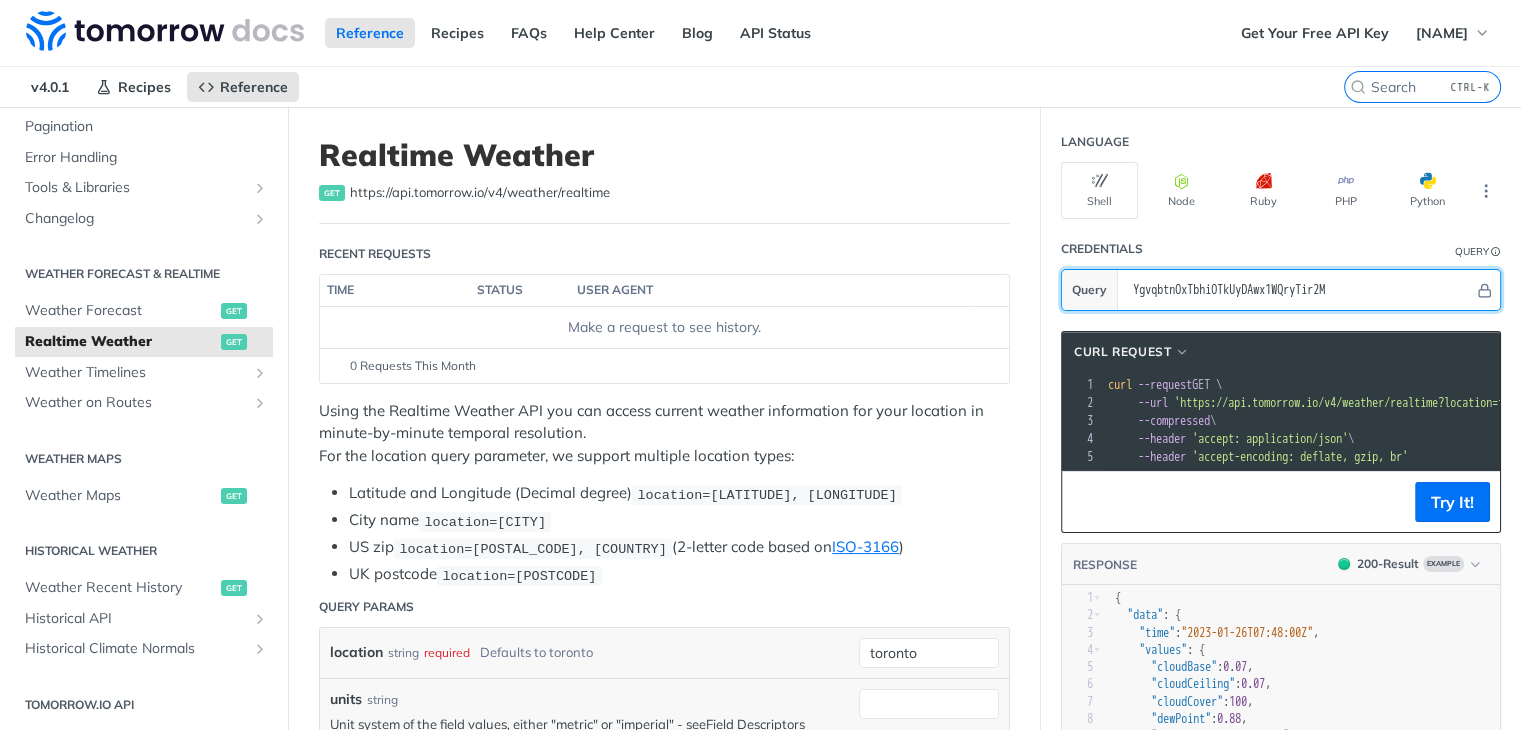drag, startPoint x: 1368, startPoint y: 293, endPoint x: 1013, endPoint y: 262, distance: 356.35095 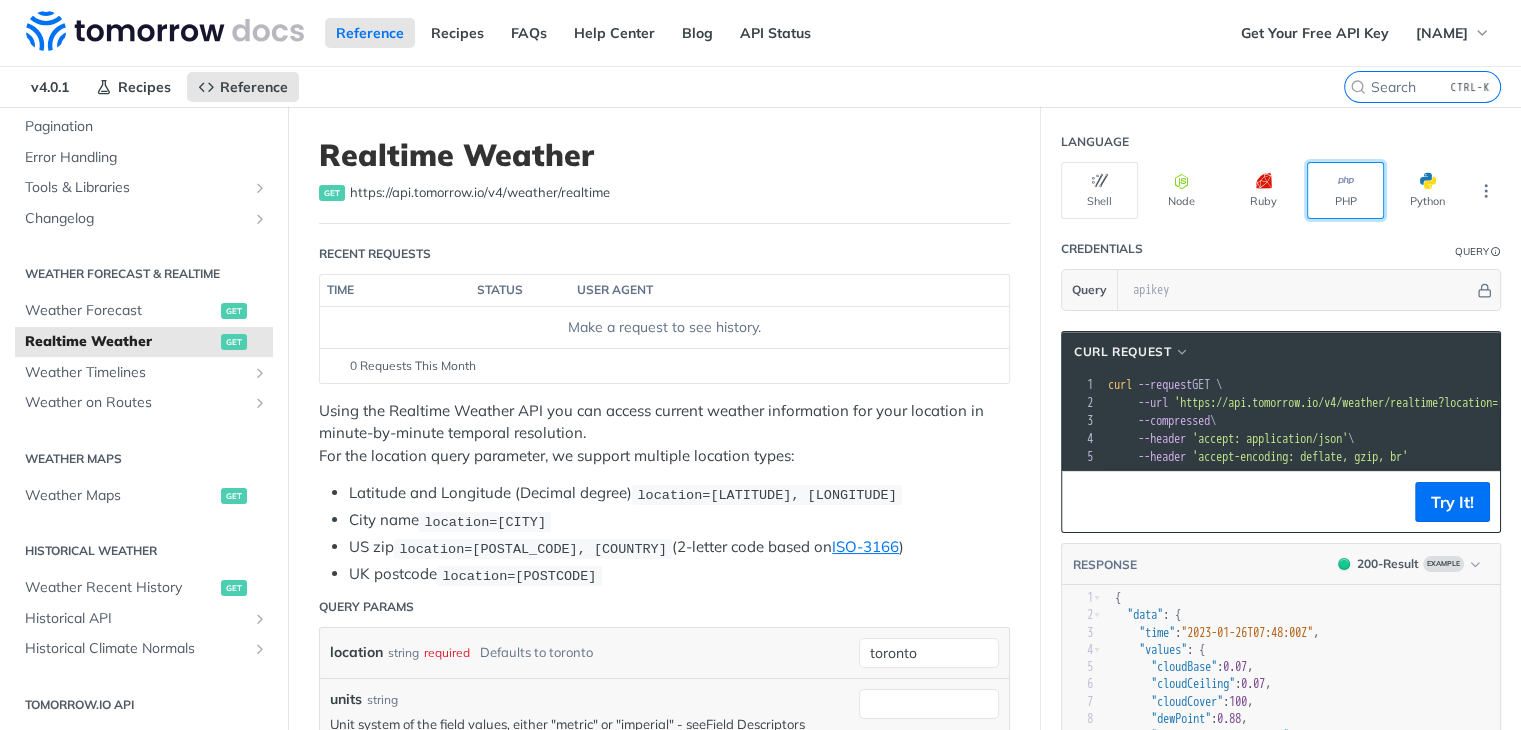 click on "PHP" at bounding box center [1345, 190] 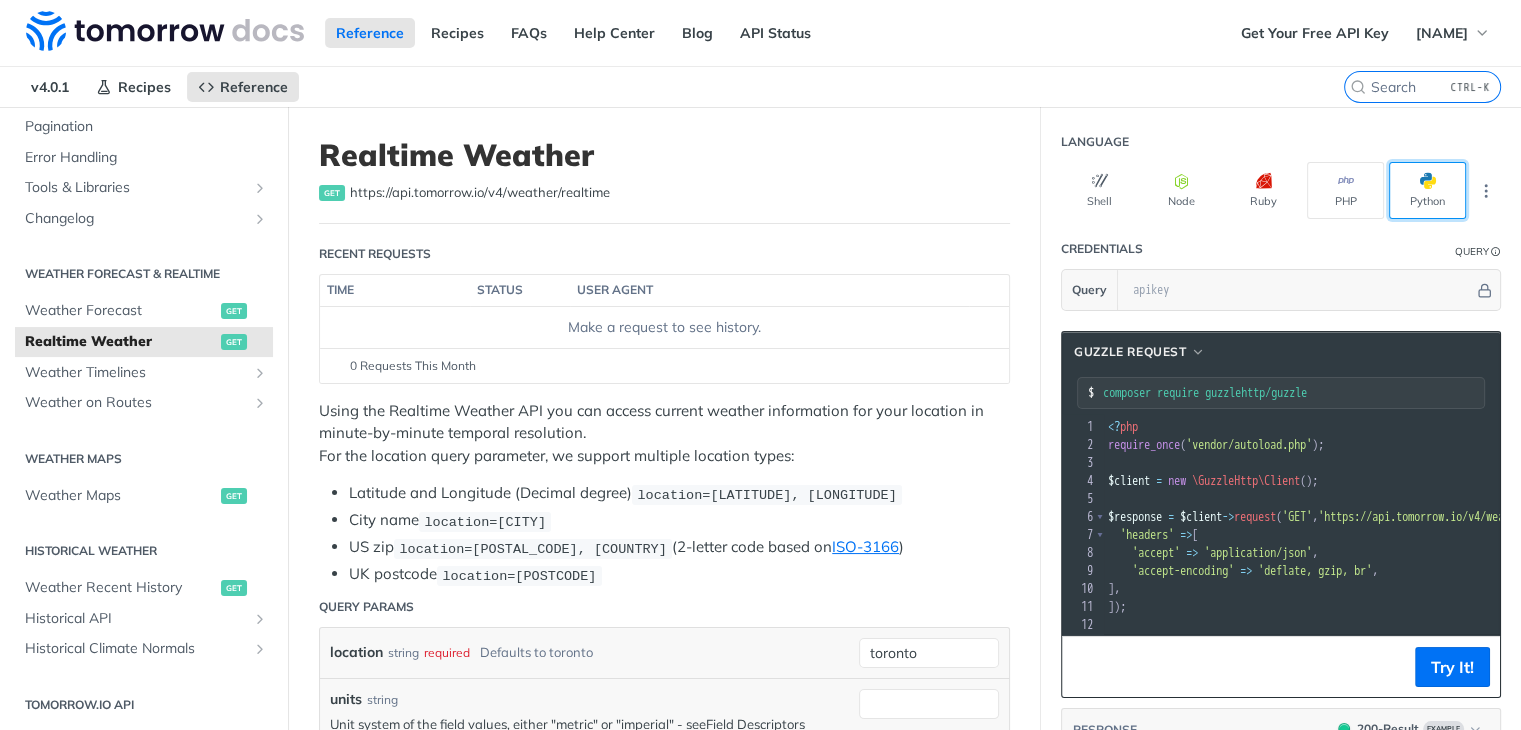 click at bounding box center (1436, 181) 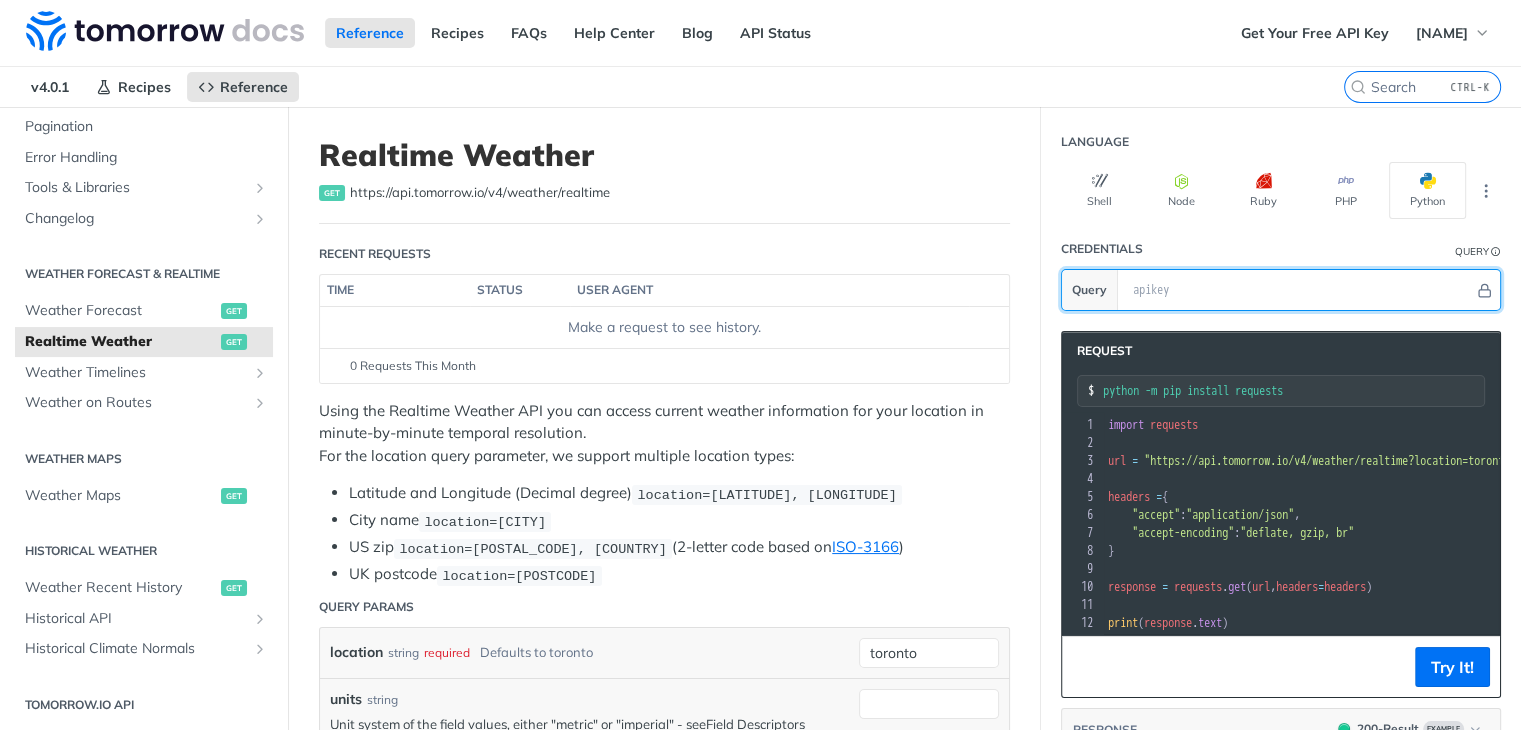click at bounding box center (1298, 290) 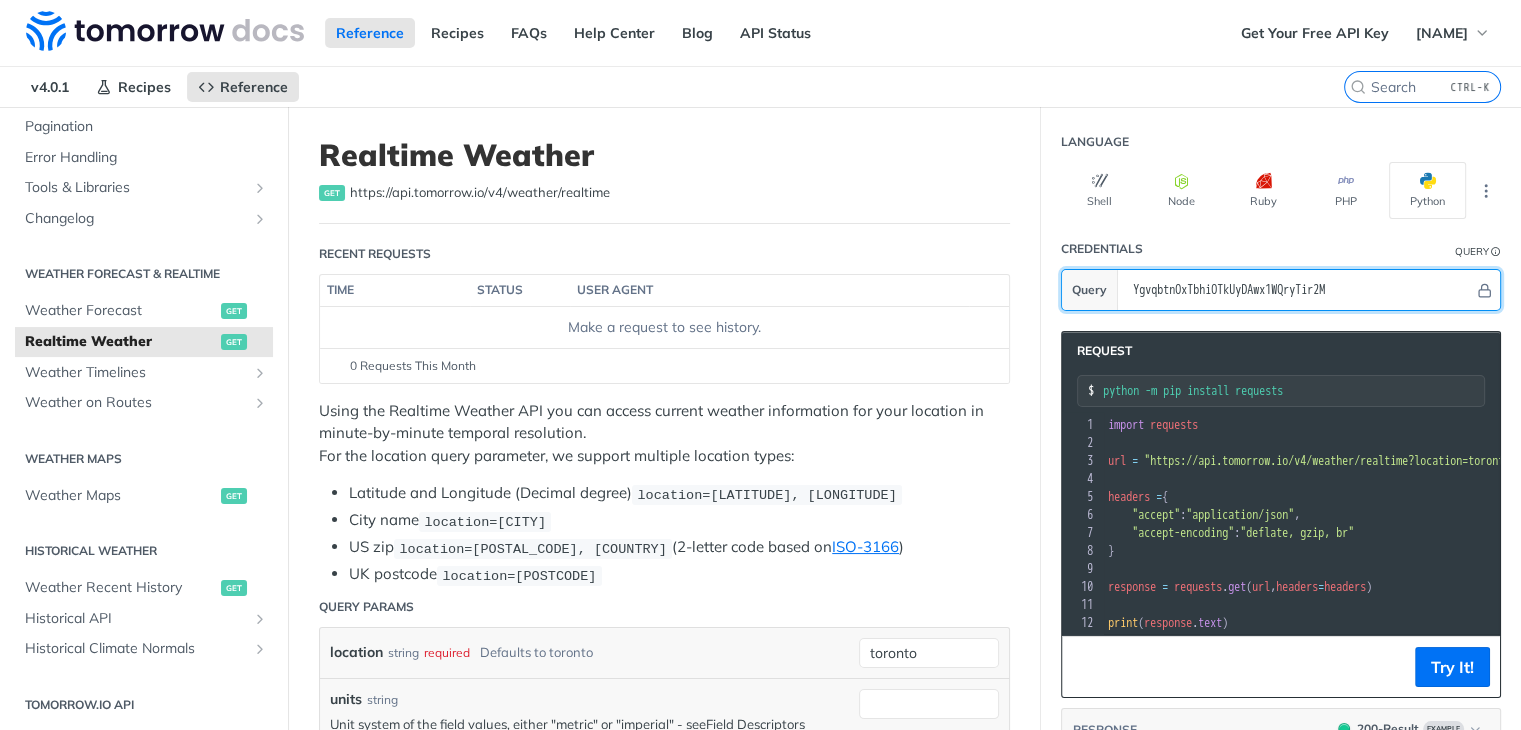 type on "YgvqbtnOxTbhiOTkUyDAwx1WQryTir2M" 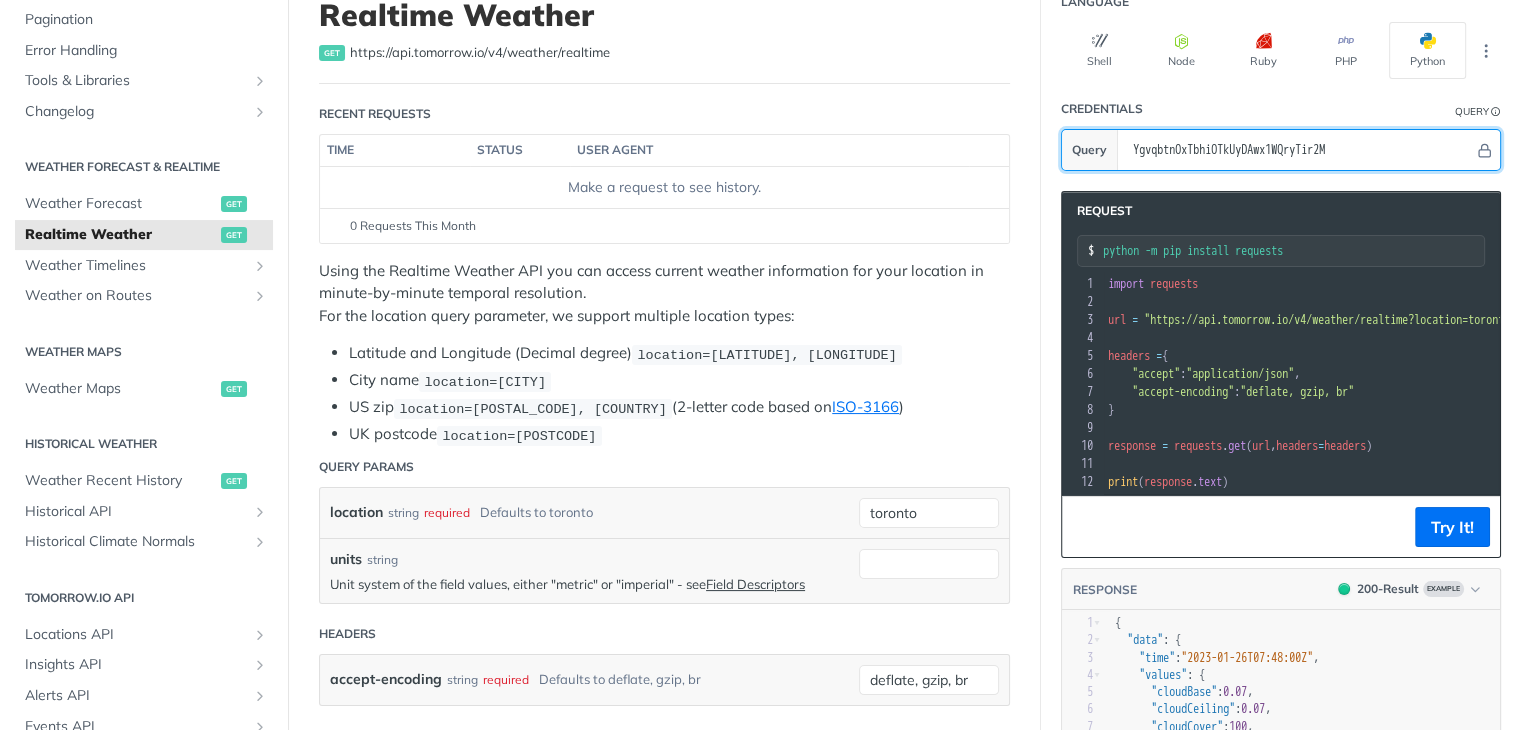scroll, scrollTop: 158, scrollLeft: 0, axis: vertical 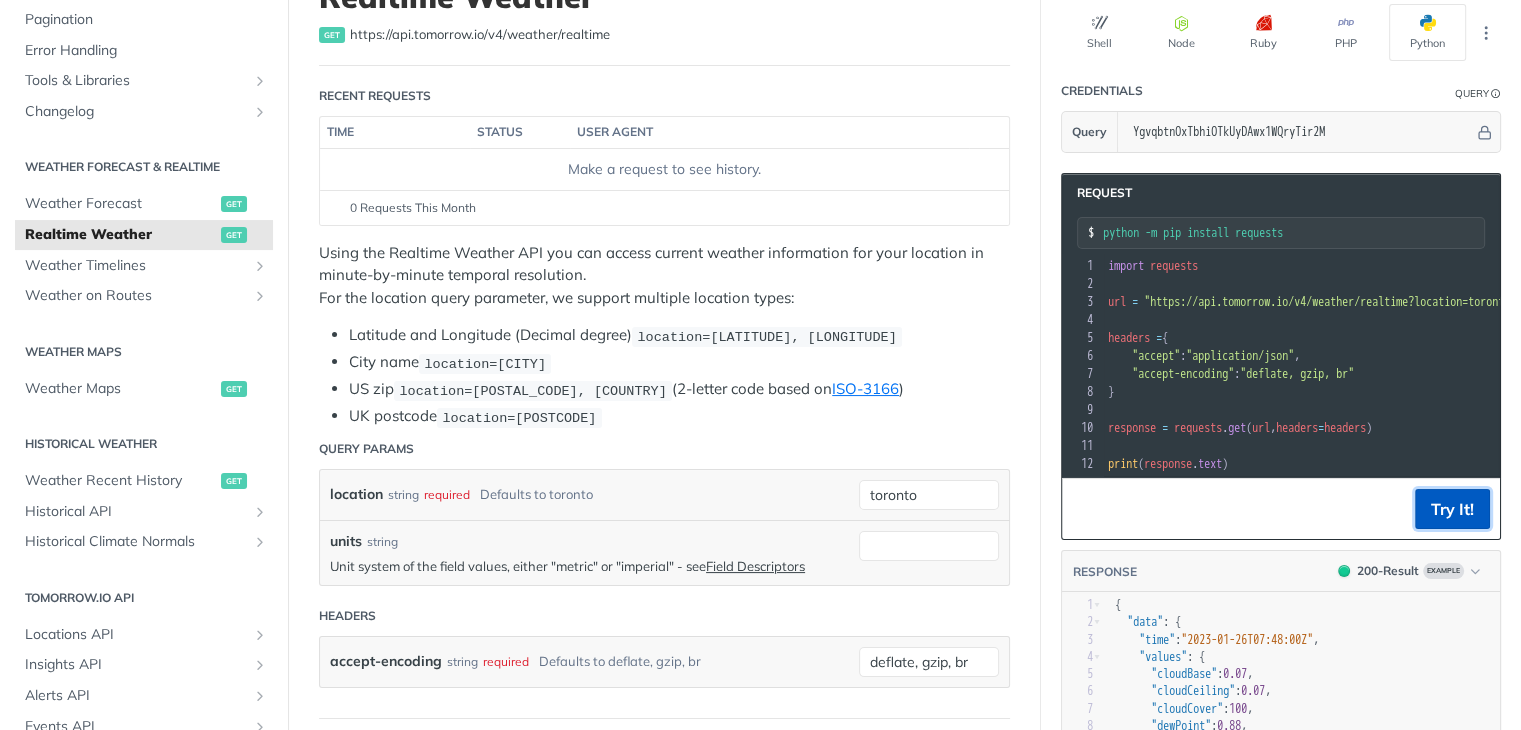 click on "Try It!" at bounding box center (1452, 509) 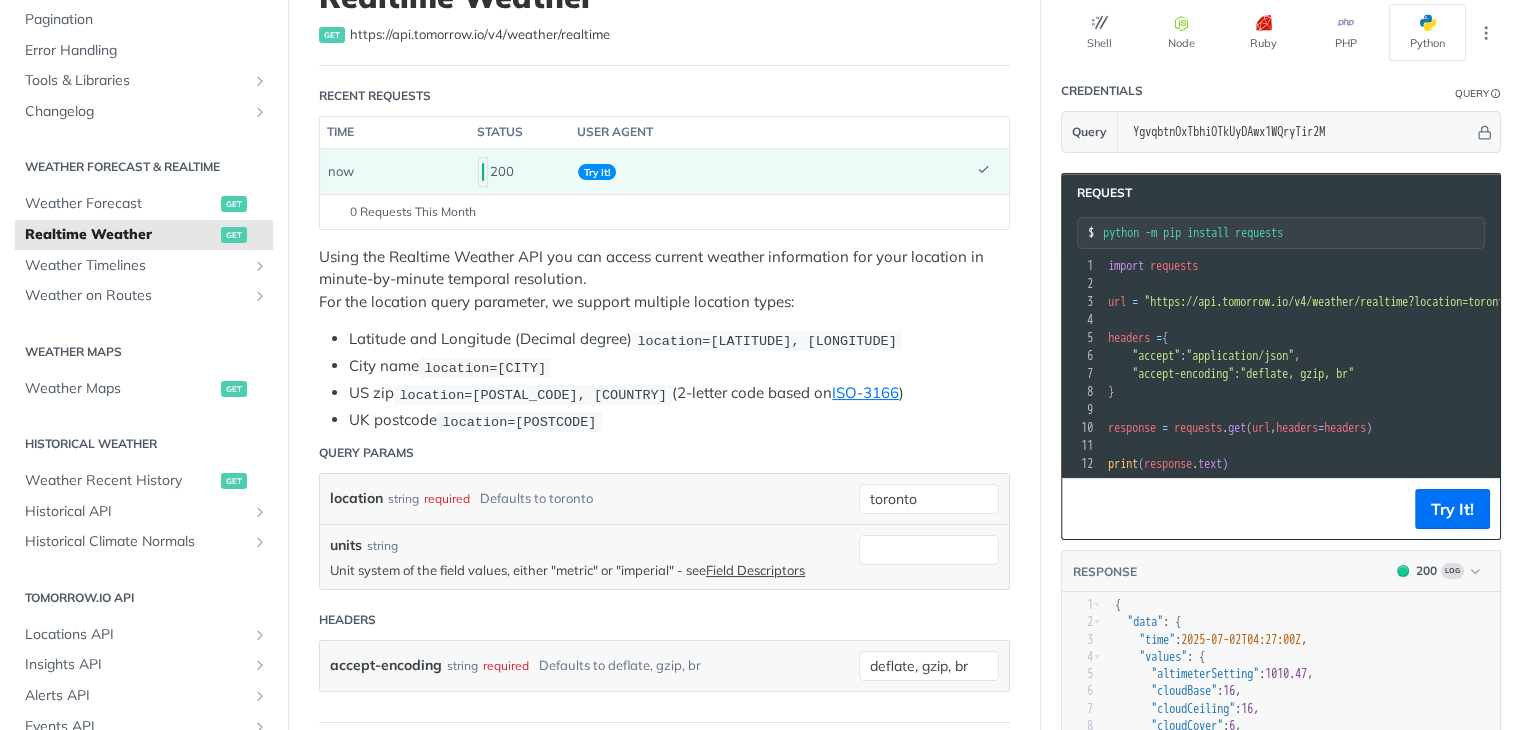 scroll, scrollTop: 0, scrollLeft: 0, axis: both 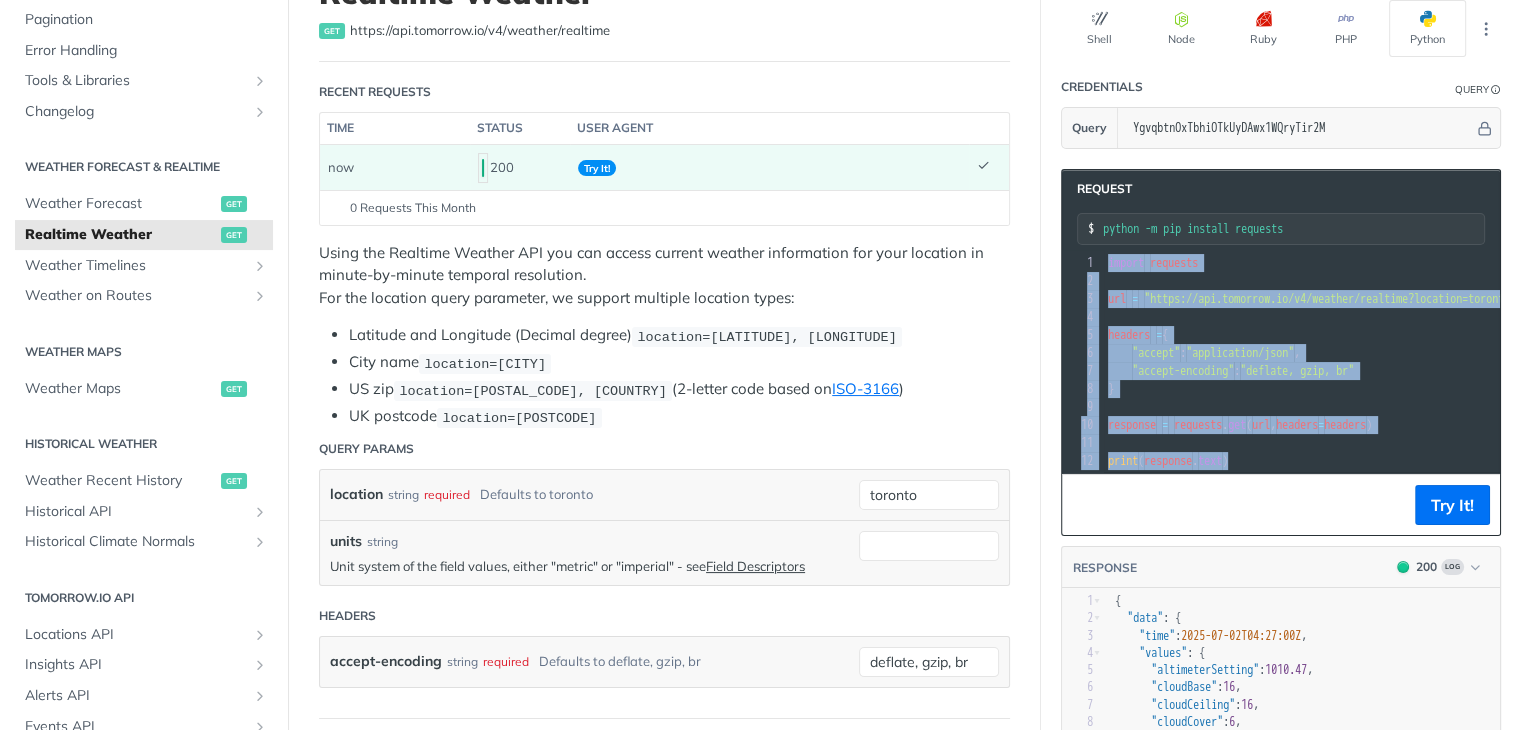 drag, startPoint x: 1281, startPoint y: 439, endPoint x: 1010, endPoint y: 145, distance: 399.84622 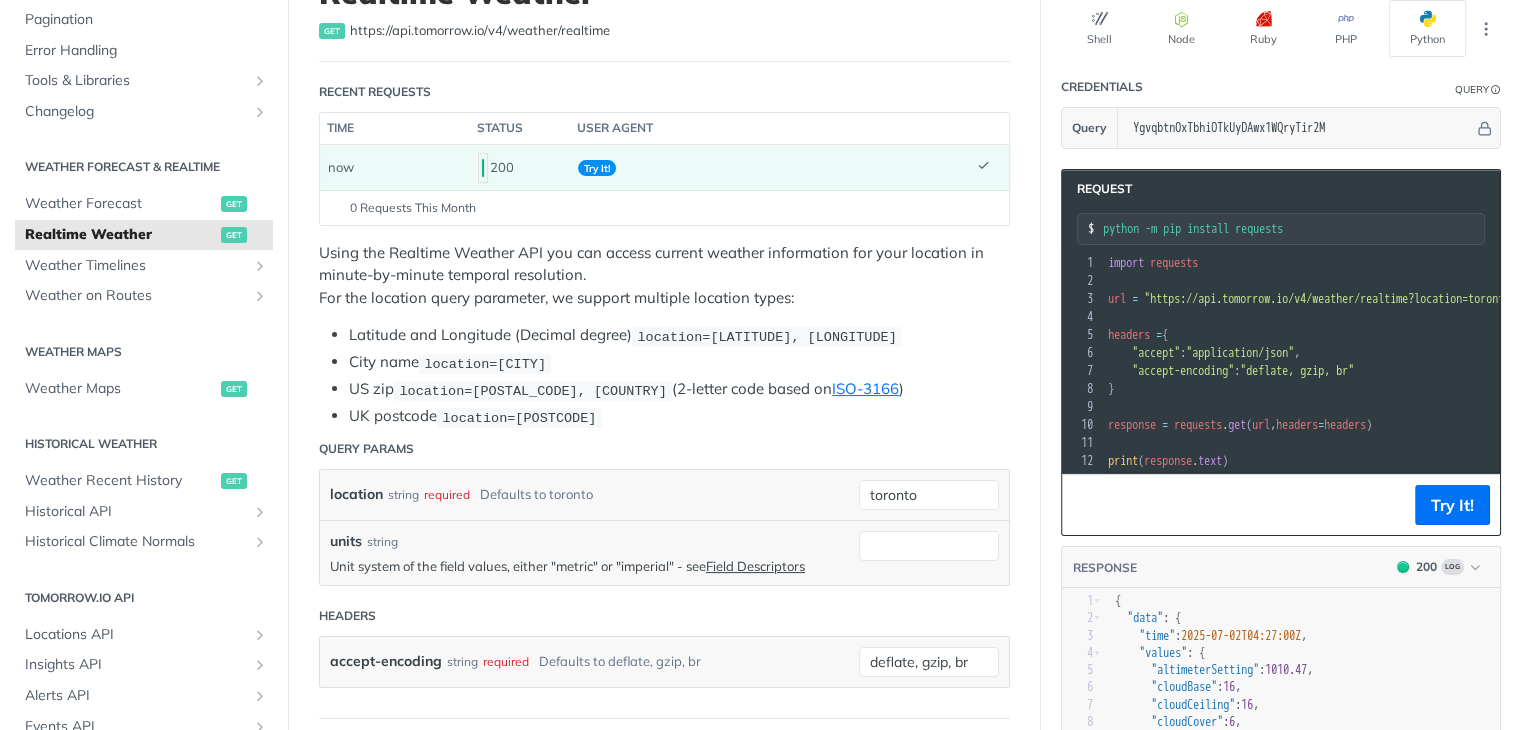 click on "python -m pip install requests" at bounding box center (1293, 229) 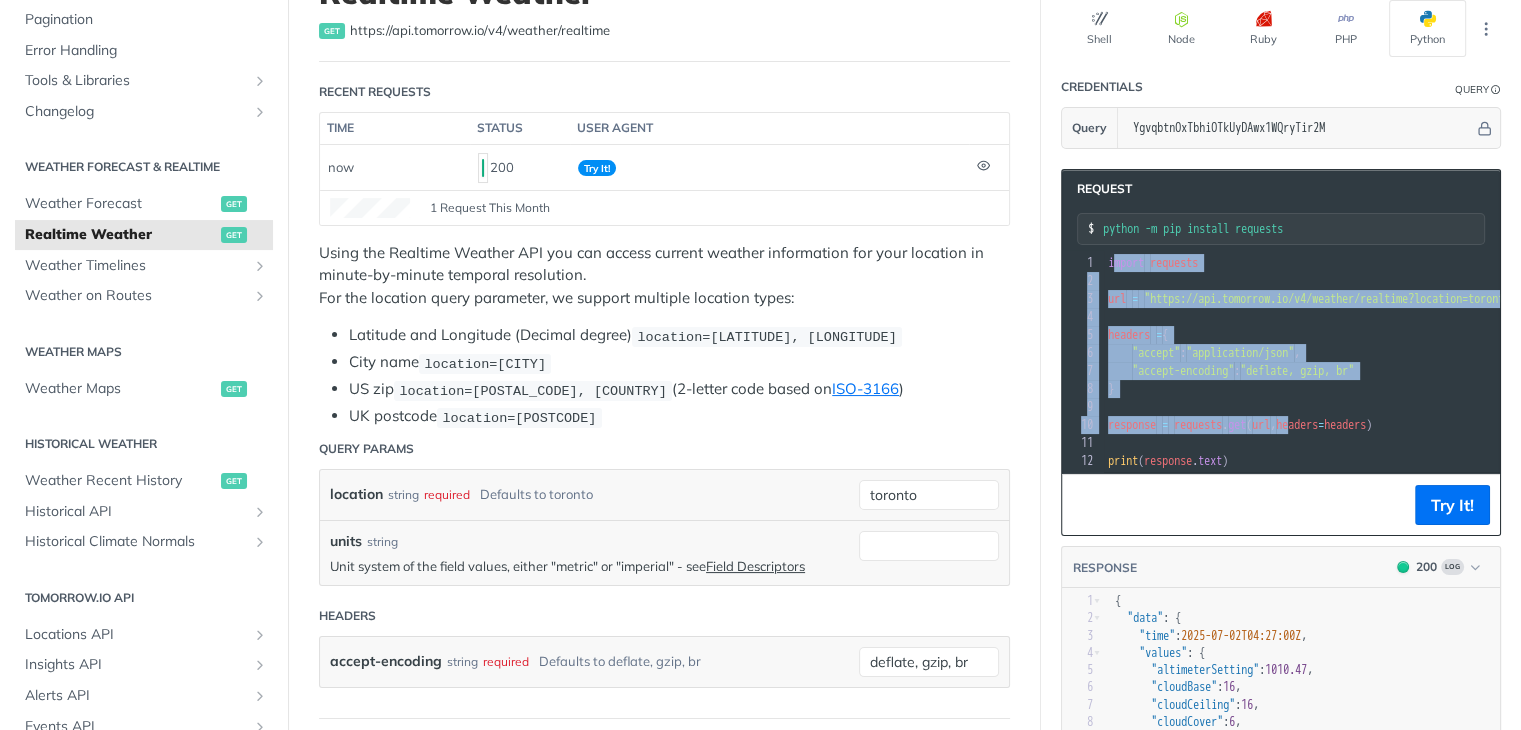 drag, startPoint x: 1111, startPoint y: 259, endPoint x: 1312, endPoint y: 429, distance: 263.25082 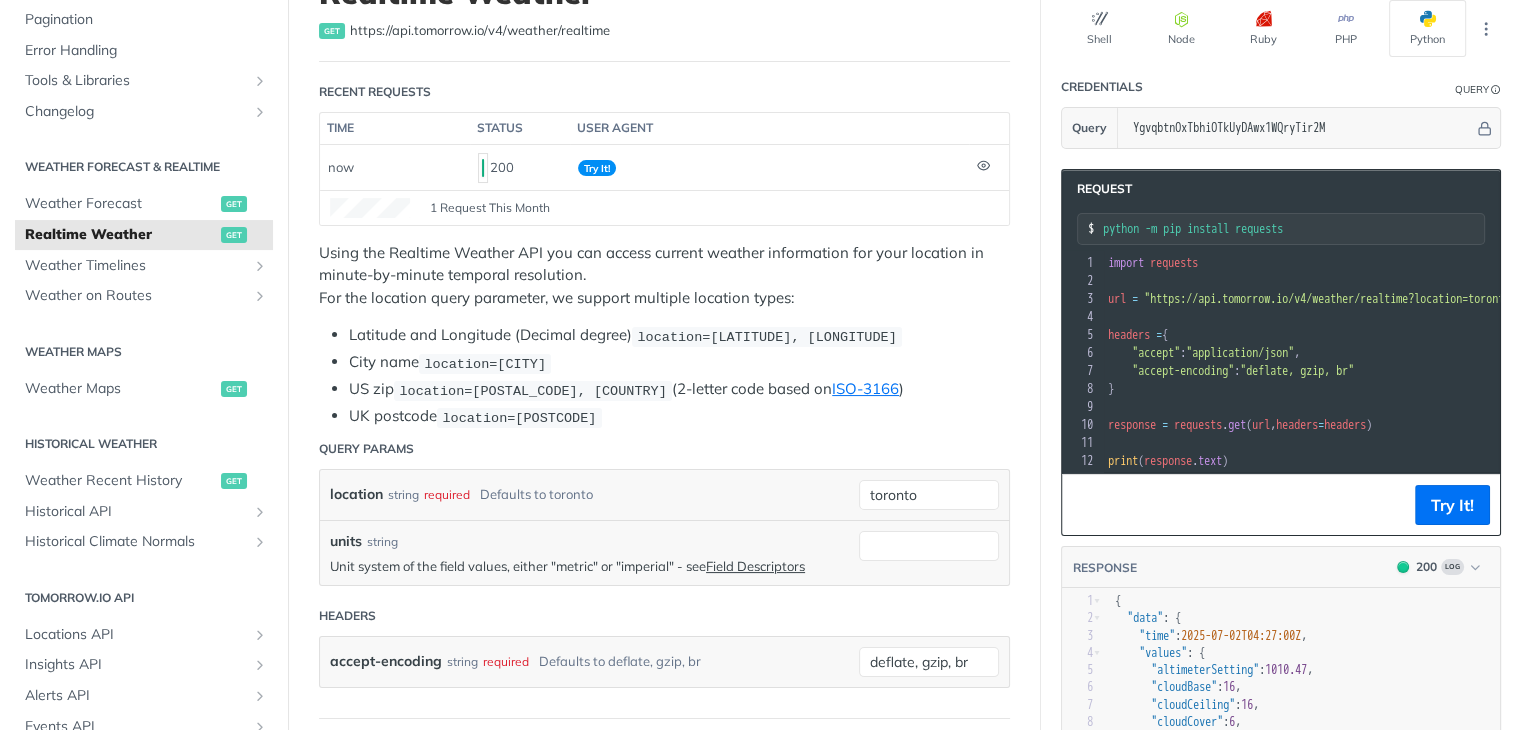 click on "​" at bounding box center (1464, 263) 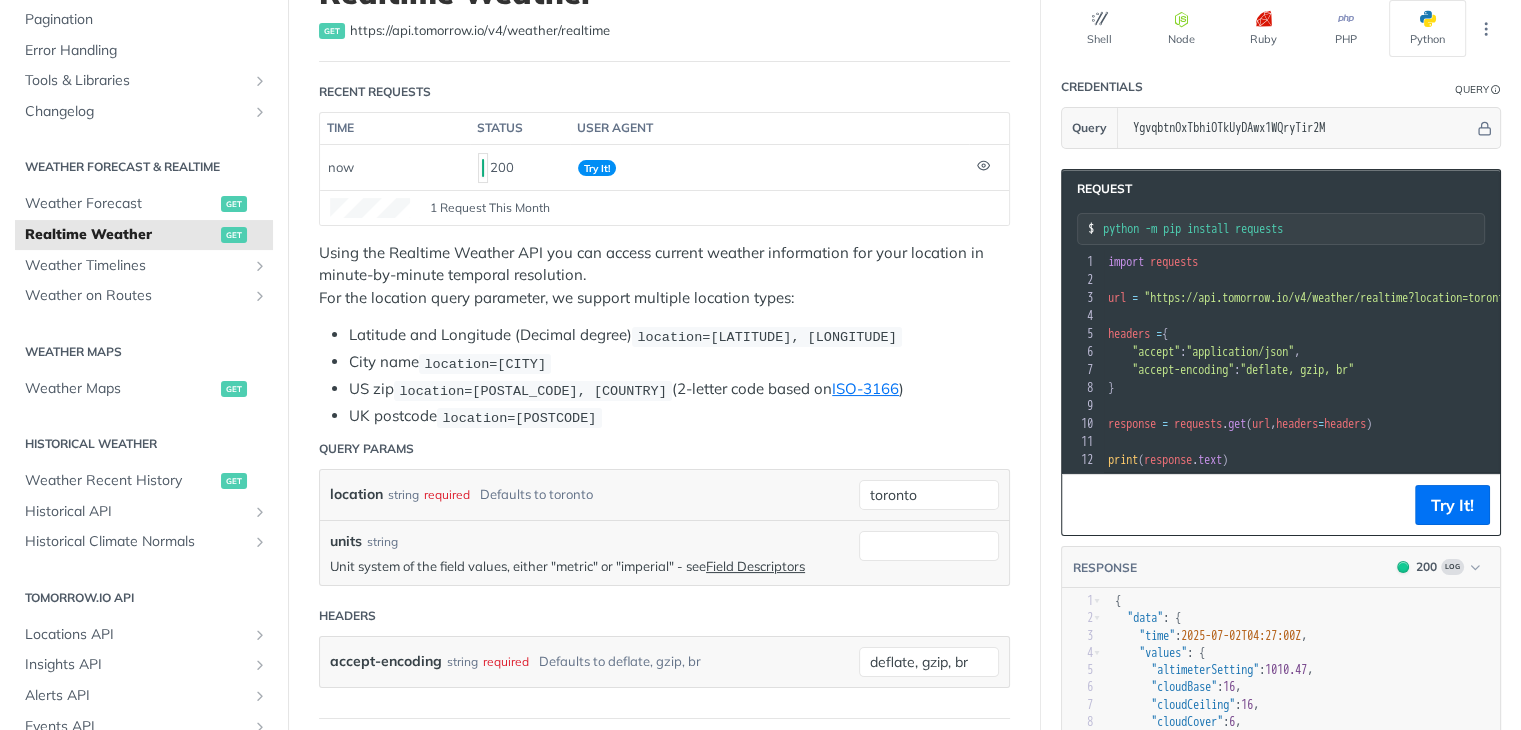 click on "​" at bounding box center (1464, 262) 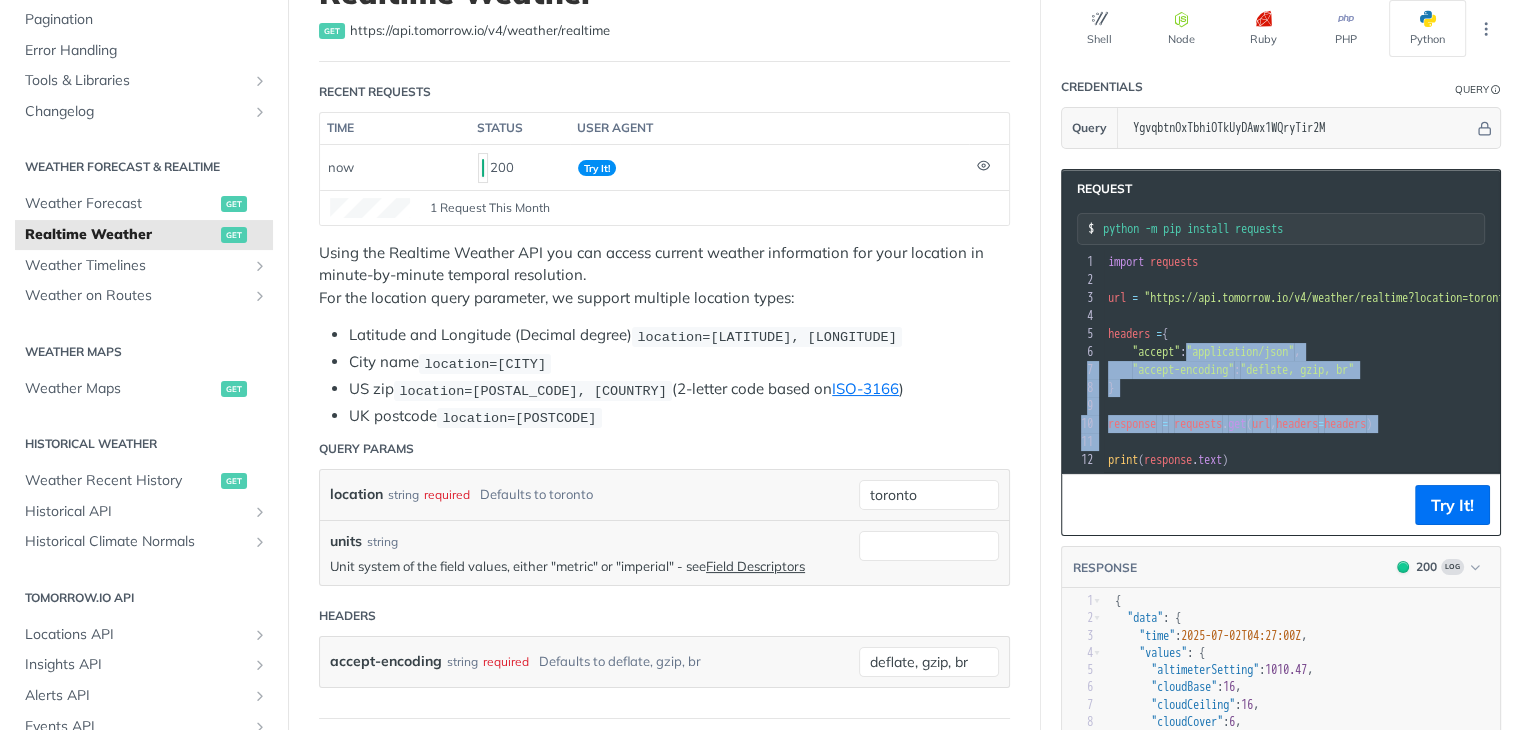 drag, startPoint x: 1312, startPoint y: 429, endPoint x: 1193, endPoint y: 332, distance: 153.52524 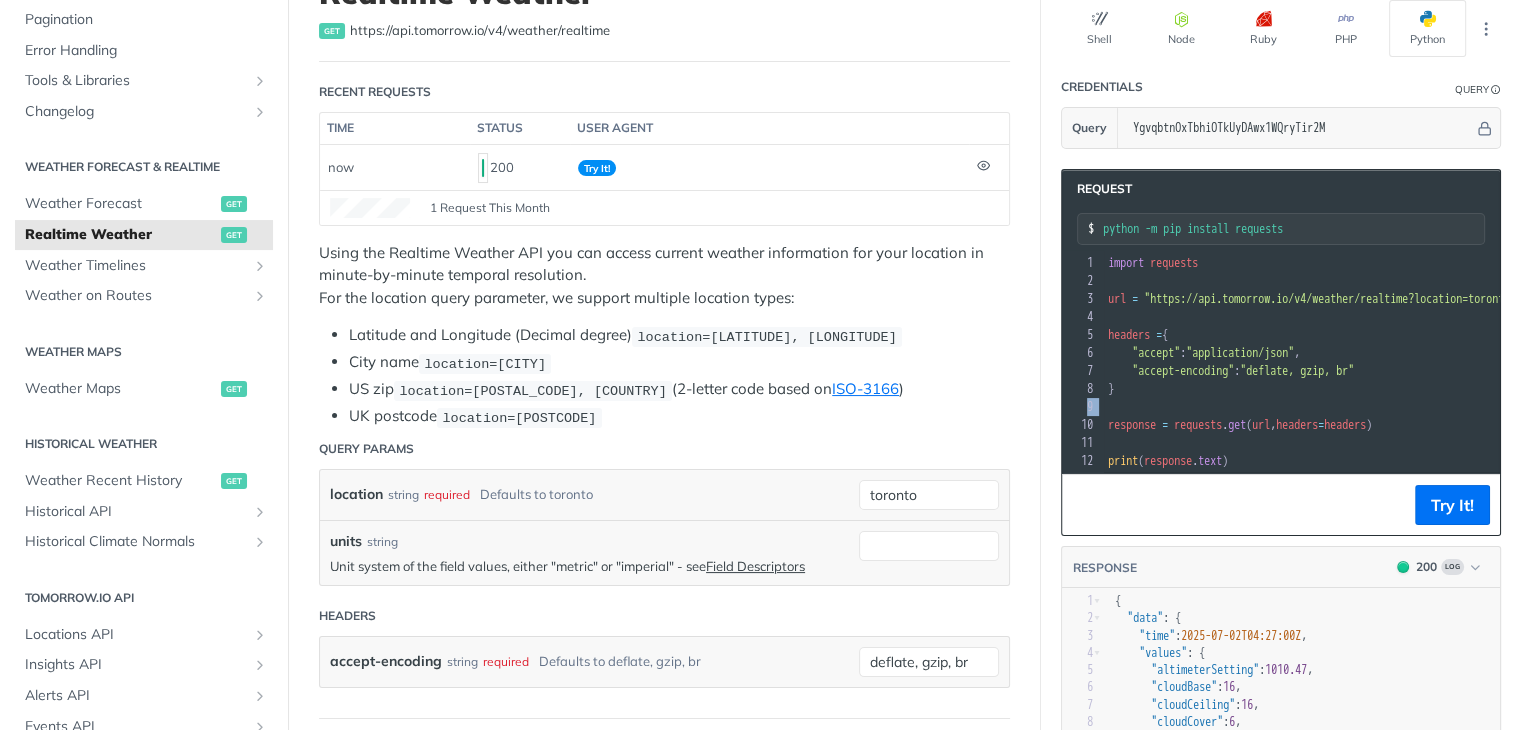 drag, startPoint x: 1349, startPoint y: 400, endPoint x: 1369, endPoint y: 396, distance: 20.396078 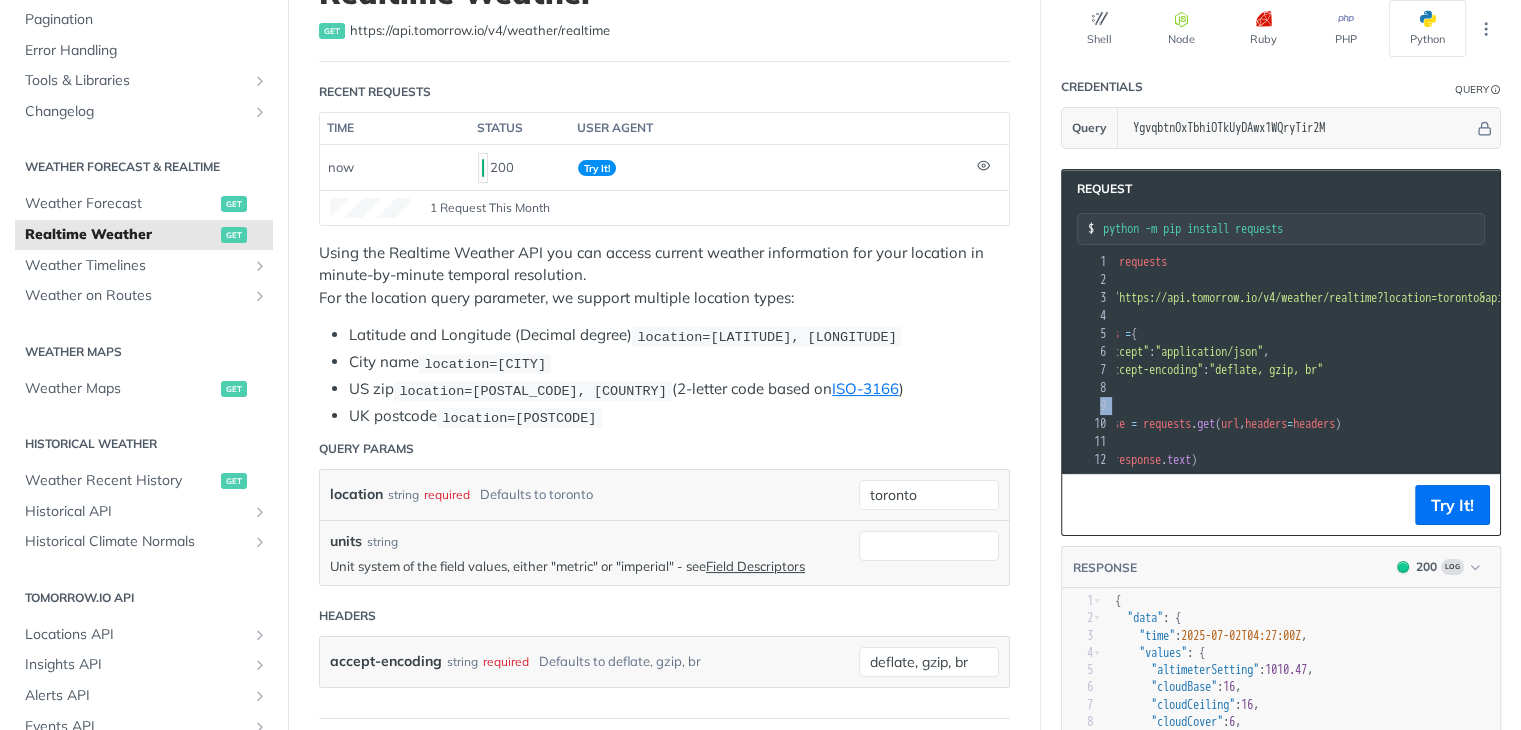 scroll, scrollTop: 16, scrollLeft: 48, axis: both 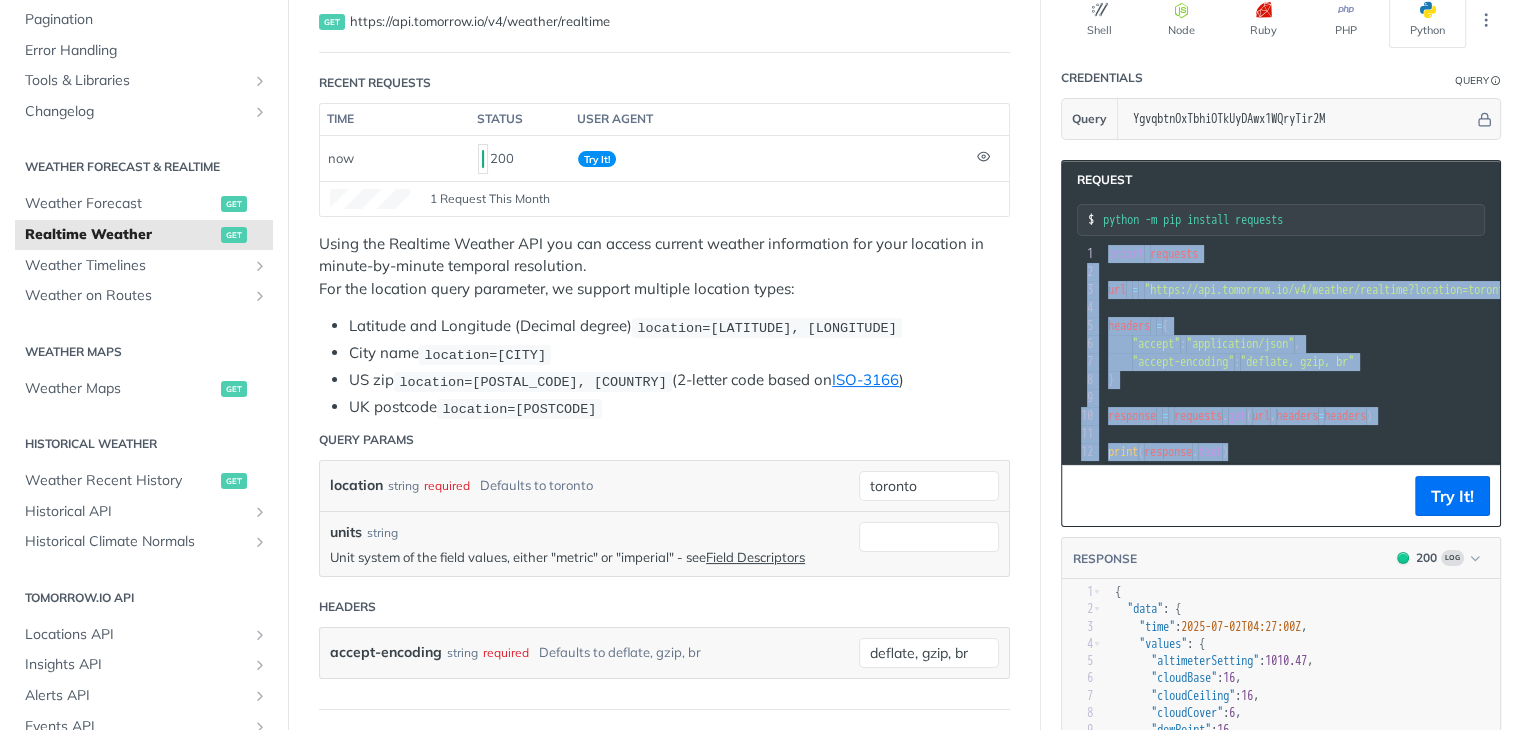 drag, startPoint x: 1220, startPoint y: 426, endPoint x: 1060, endPoint y: 180, distance: 293.4553 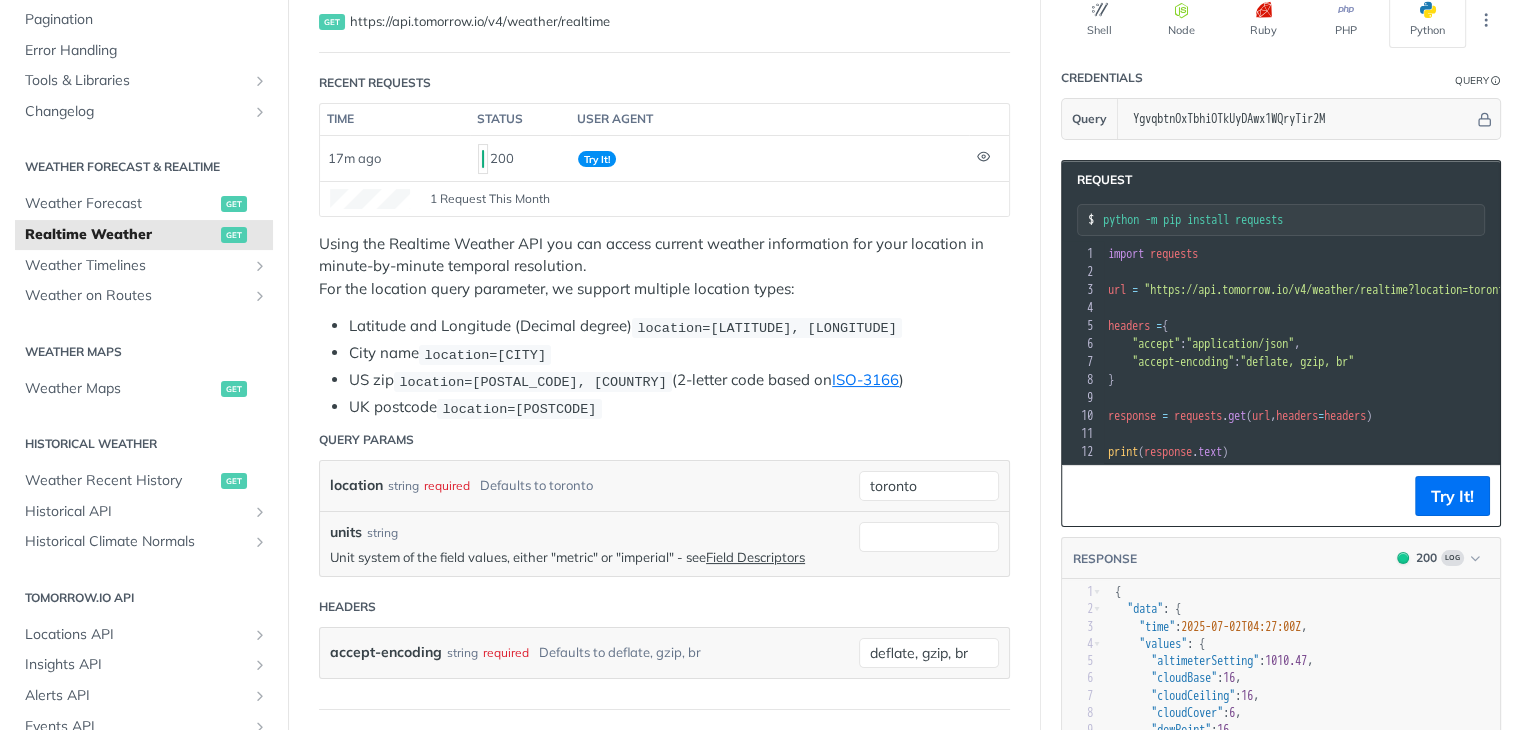 click on "​" at bounding box center [1464, 254] 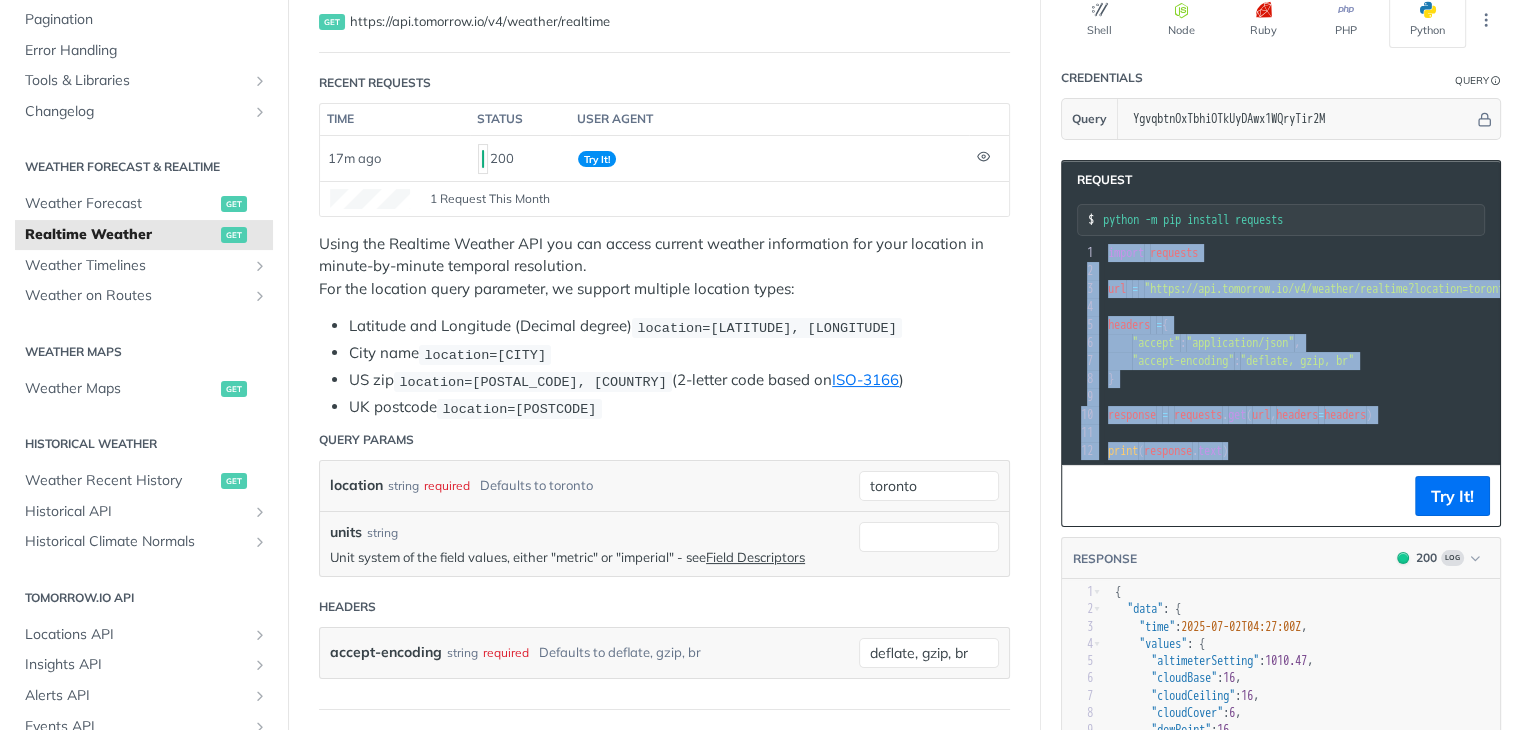 scroll, scrollTop: 0, scrollLeft: 0, axis: both 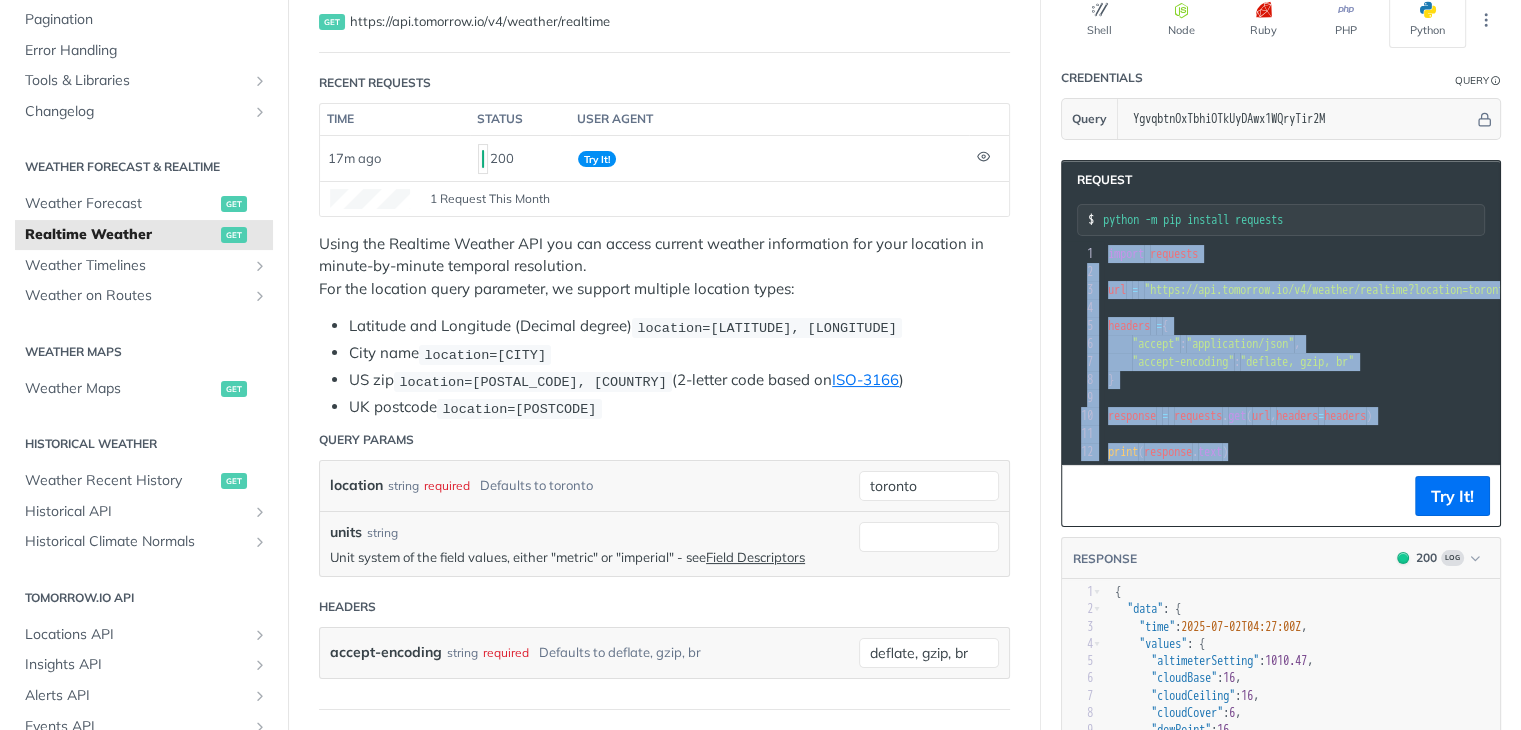 drag, startPoint x: 1312, startPoint y: 425, endPoint x: 1040, endPoint y: 180, distance: 366.0724 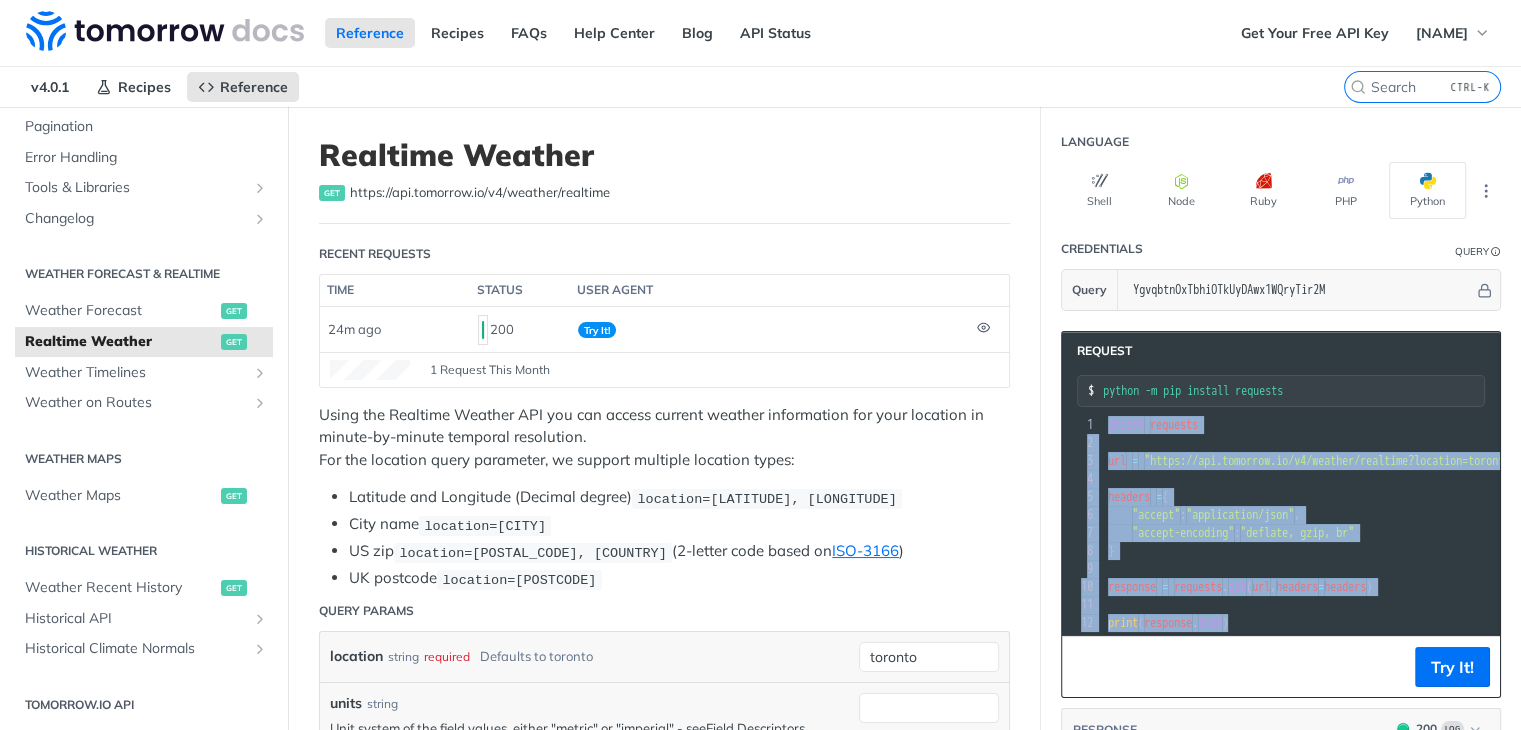 scroll, scrollTop: 0, scrollLeft: 0, axis: both 